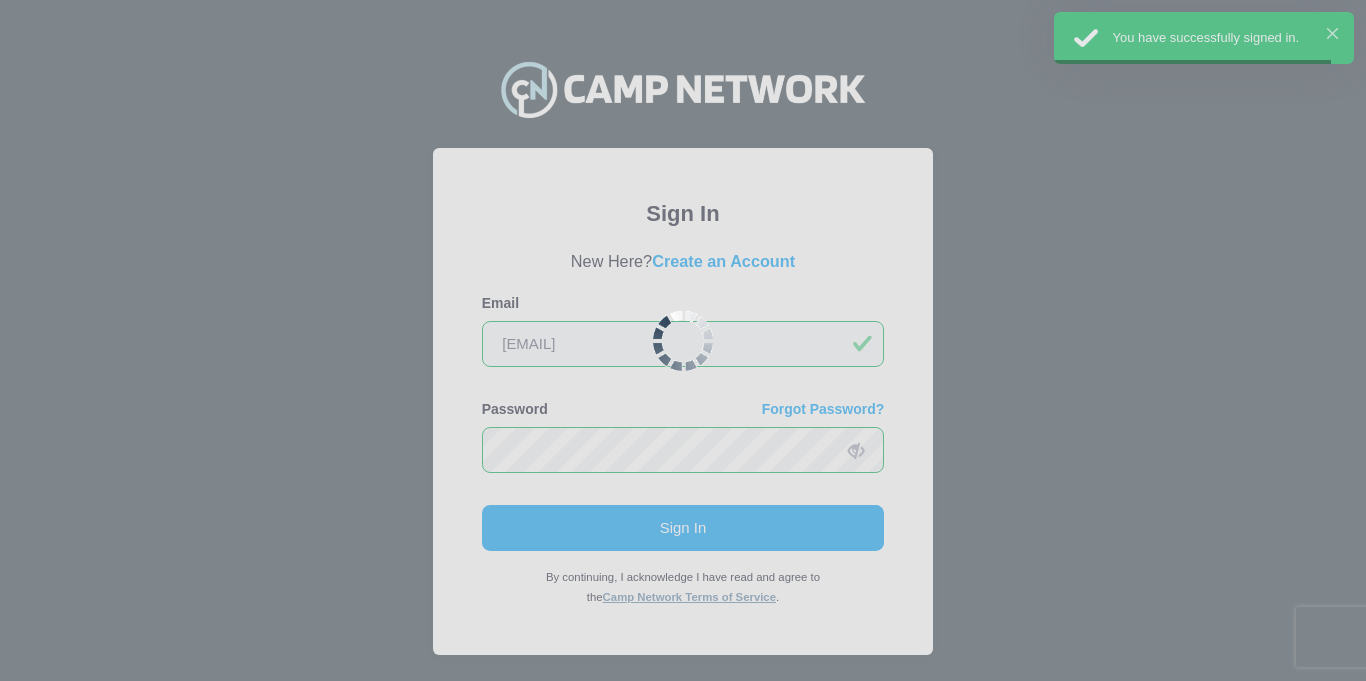 scroll, scrollTop: 0, scrollLeft: 0, axis: both 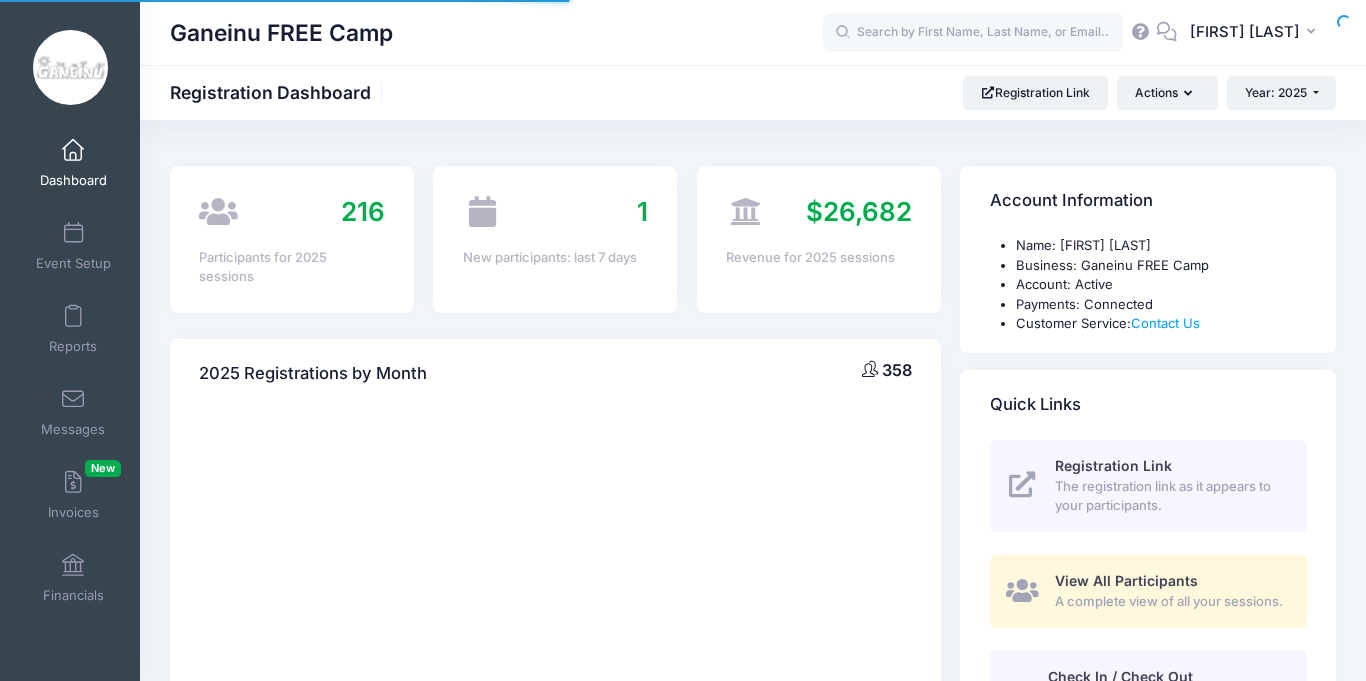 select 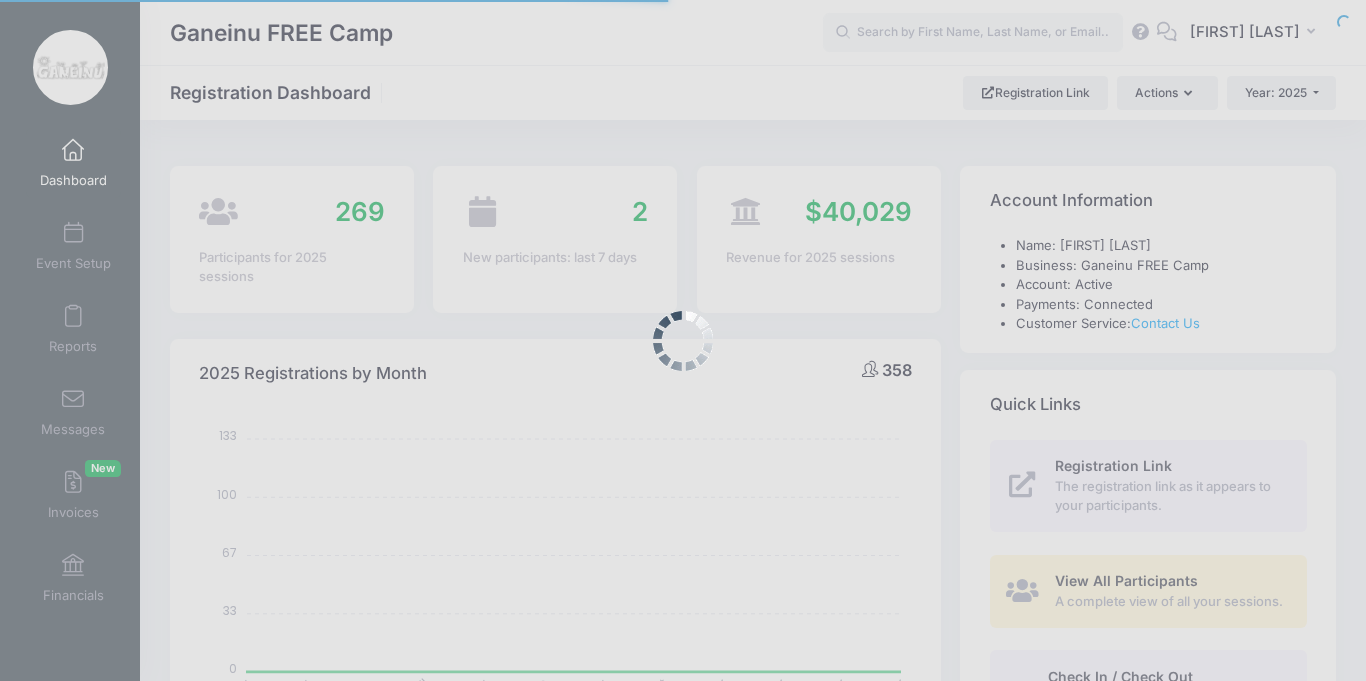 scroll, scrollTop: 0, scrollLeft: 0, axis: both 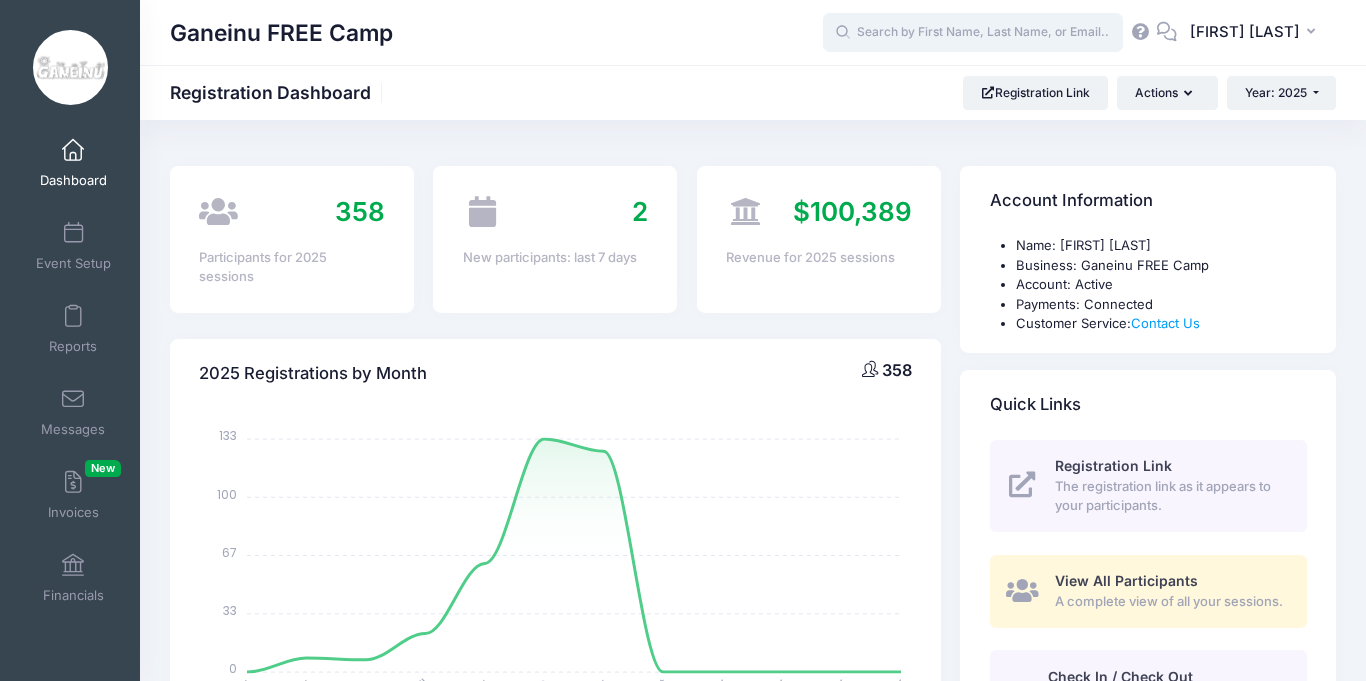 click at bounding box center (973, 33) 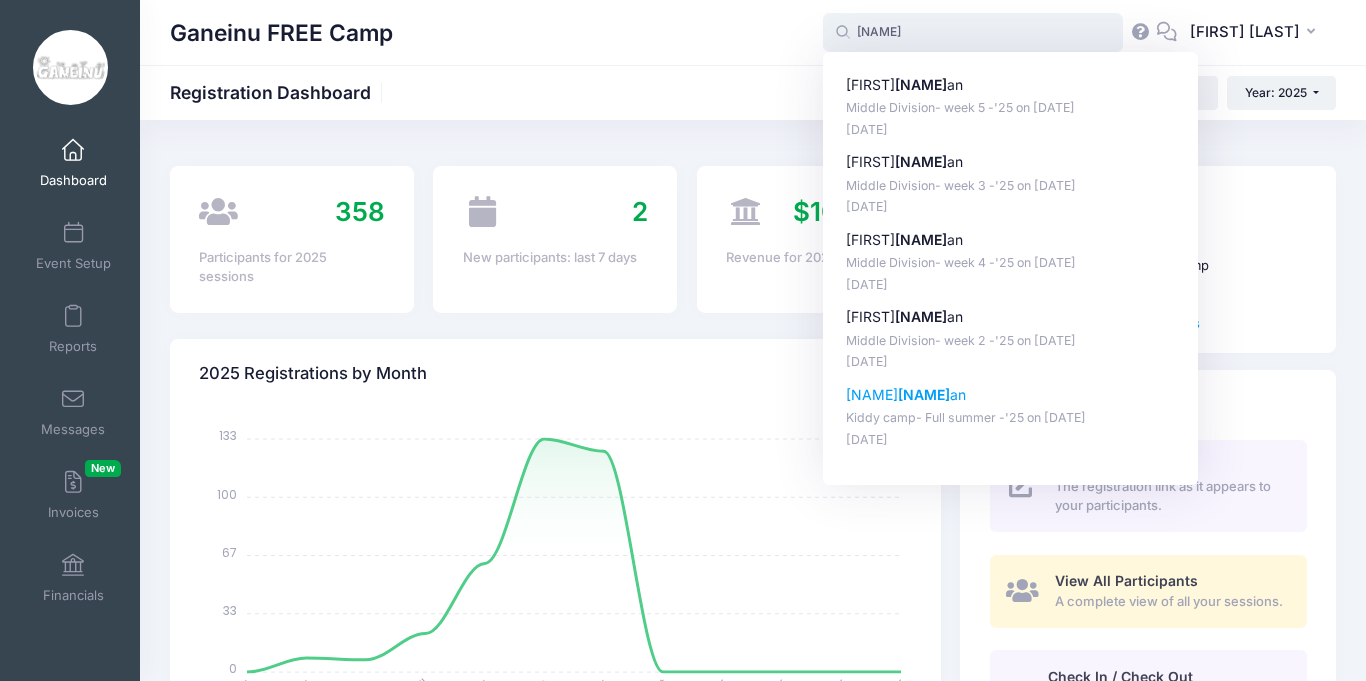 click on "Simcha  Kleinm an Kiddy camp- Full summer -'25 on Jun-23, 2025 Jun-20, 2025" at bounding box center (1011, 417) 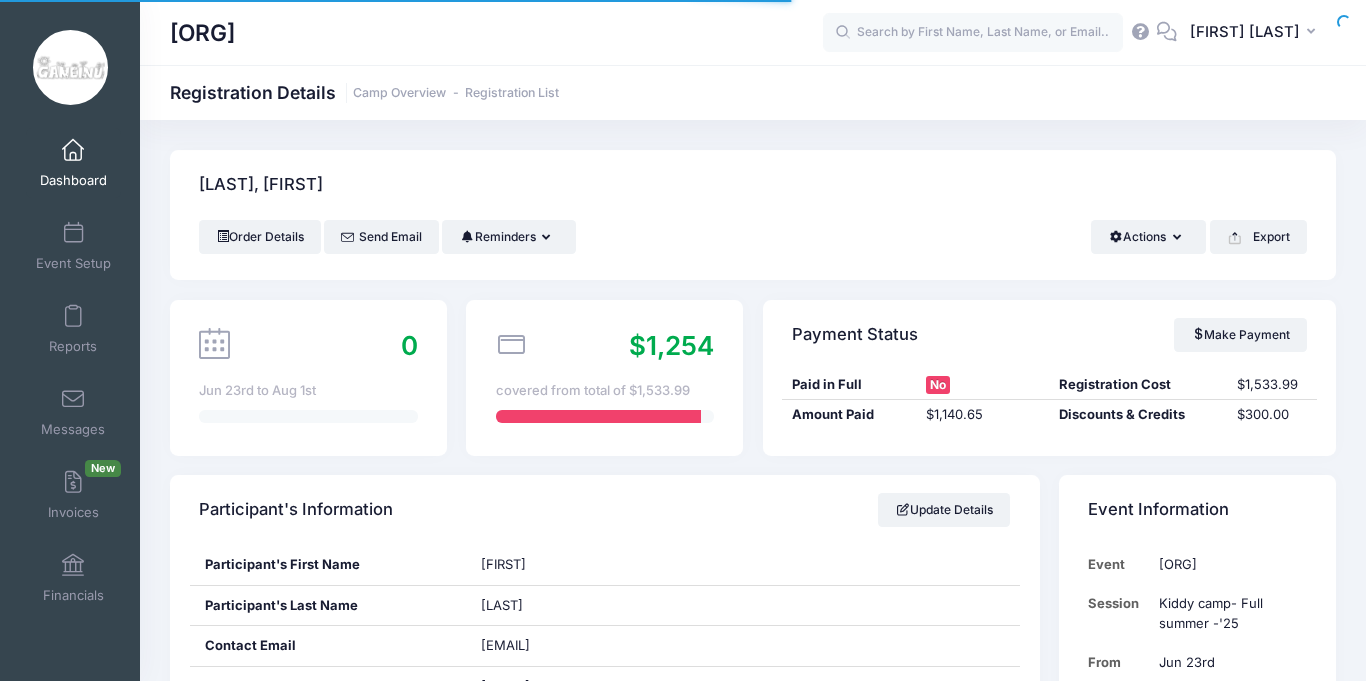 scroll, scrollTop: 0, scrollLeft: 0, axis: both 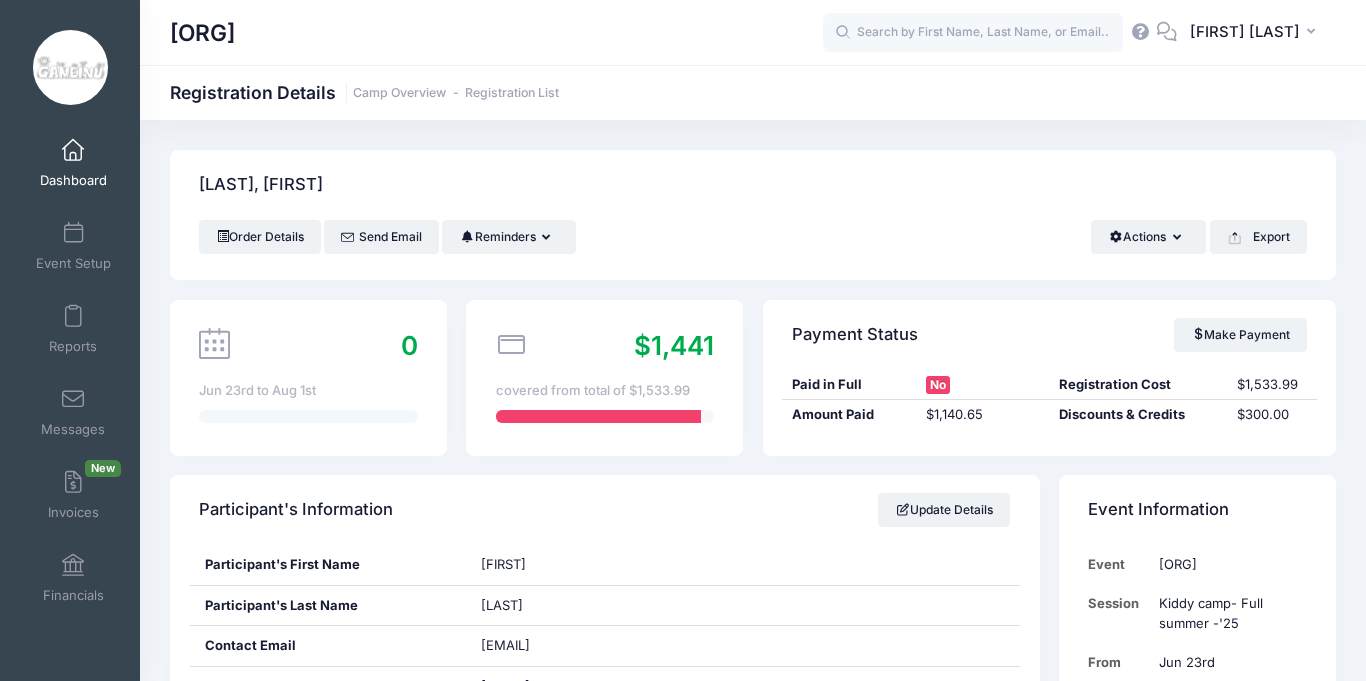 click on "Event Information
Event
Ganeinu FREE Camp
Session
Kiddy camp- Full summer -'25
From
Jun 23rd
To
Aug 1st" at bounding box center [1197, 611] 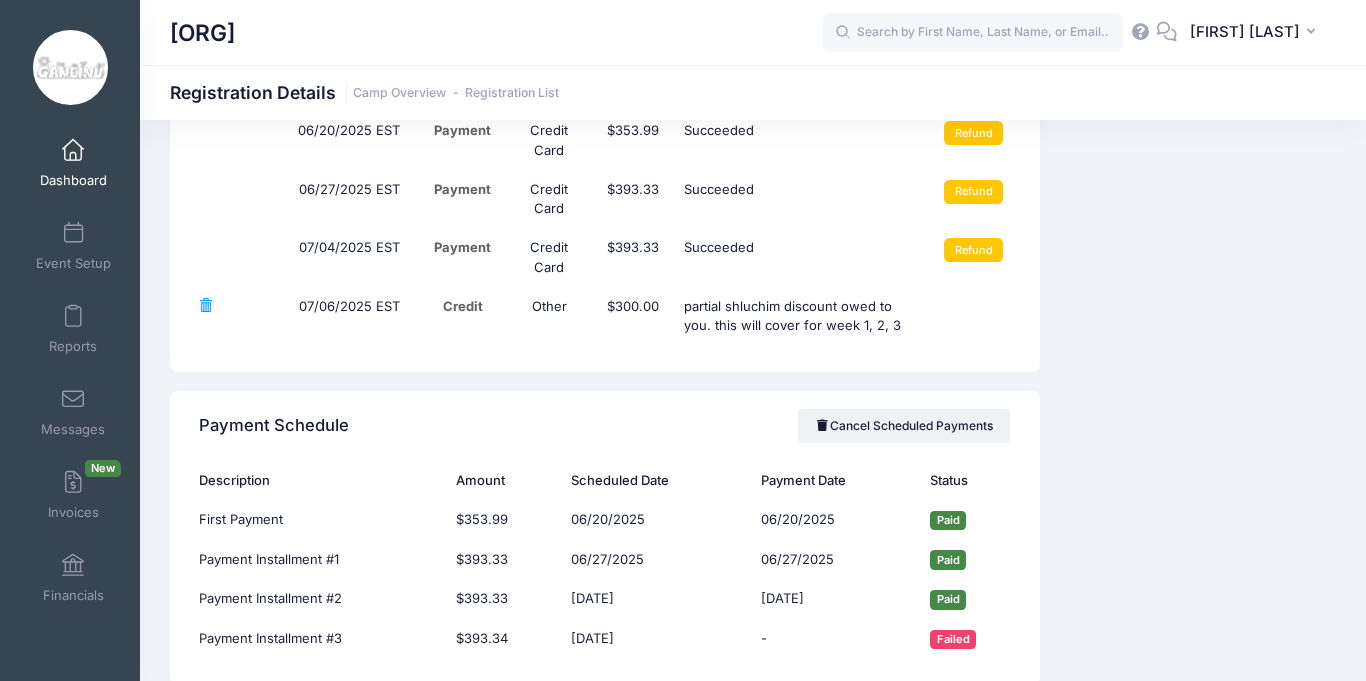 scroll, scrollTop: 2120, scrollLeft: 0, axis: vertical 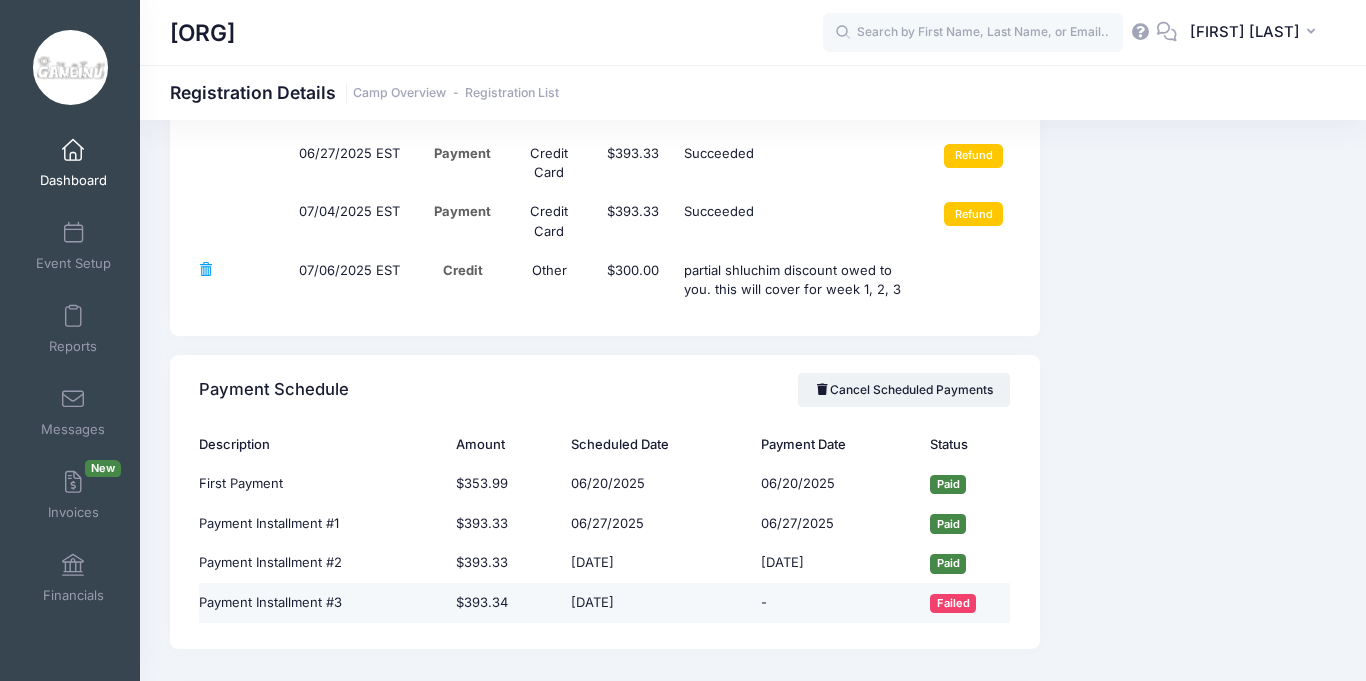 click on "$393.34" at bounding box center (504, 603) 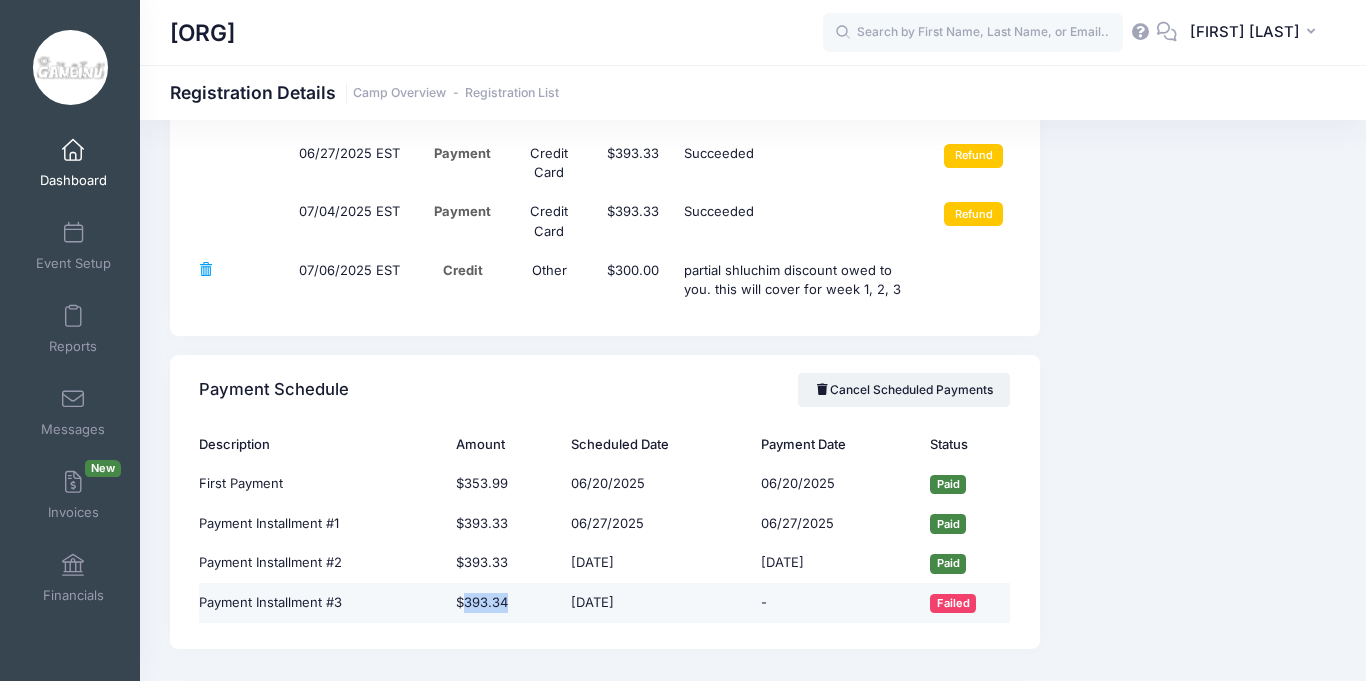 click on "$393.34" at bounding box center [504, 603] 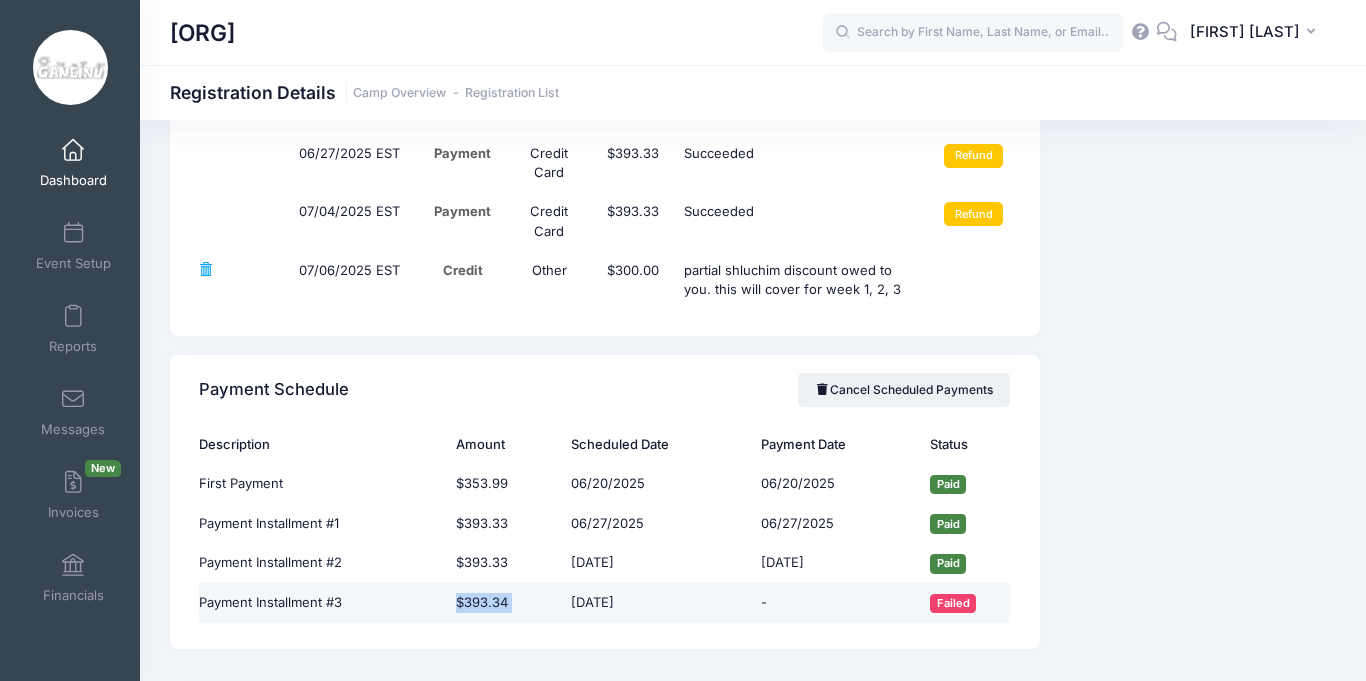 copy on "$393.34" 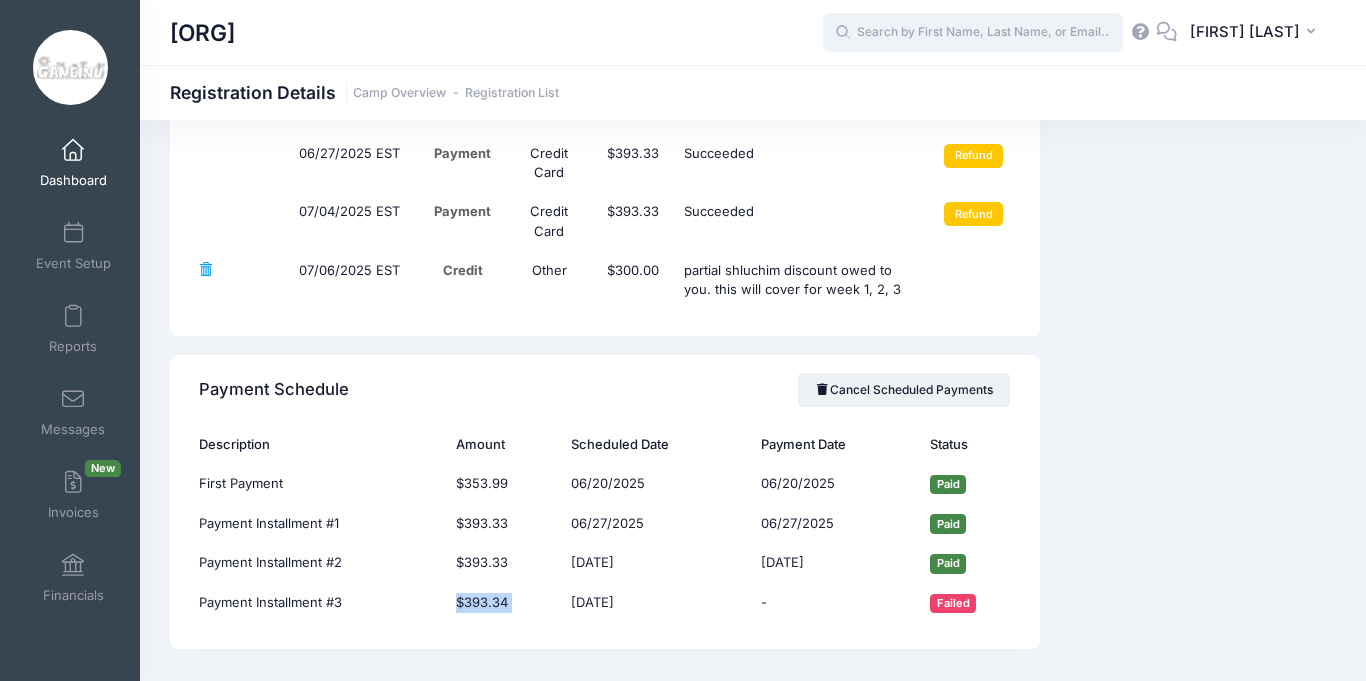click at bounding box center (973, 33) 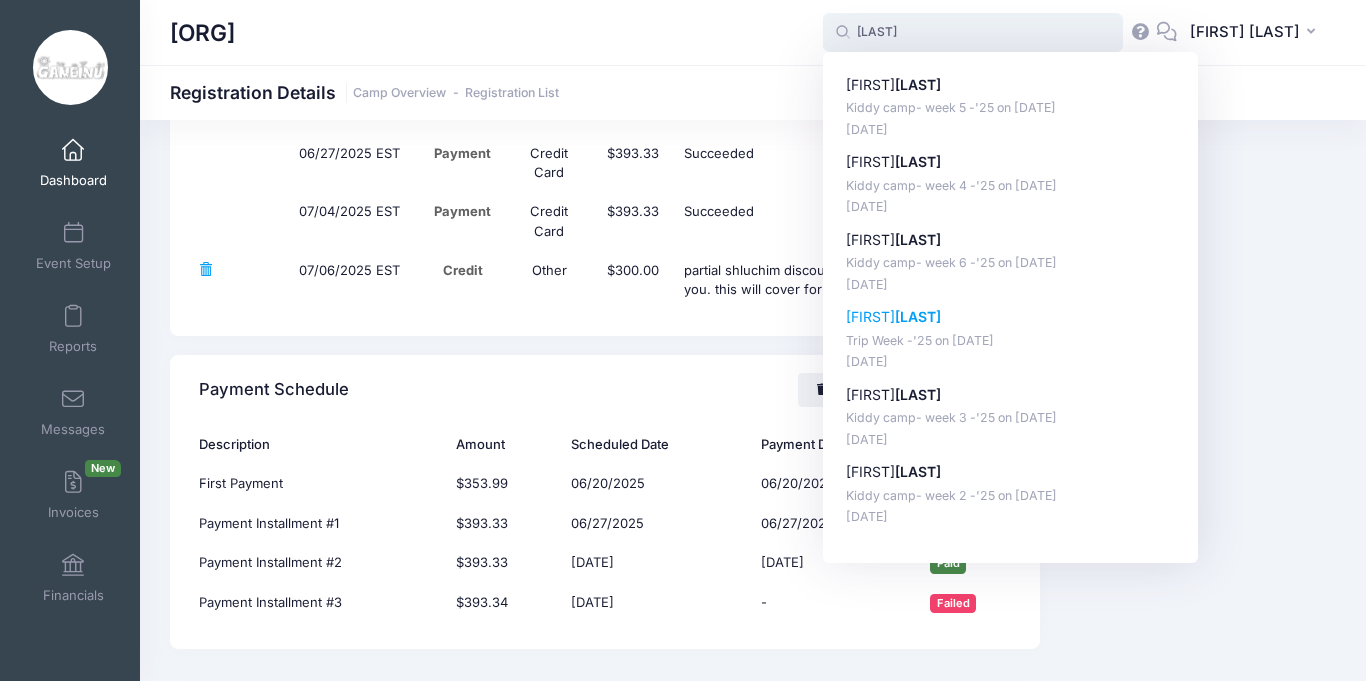 click on "Trip Week -'25 on Jul-28, 2025" at bounding box center (1011, 341) 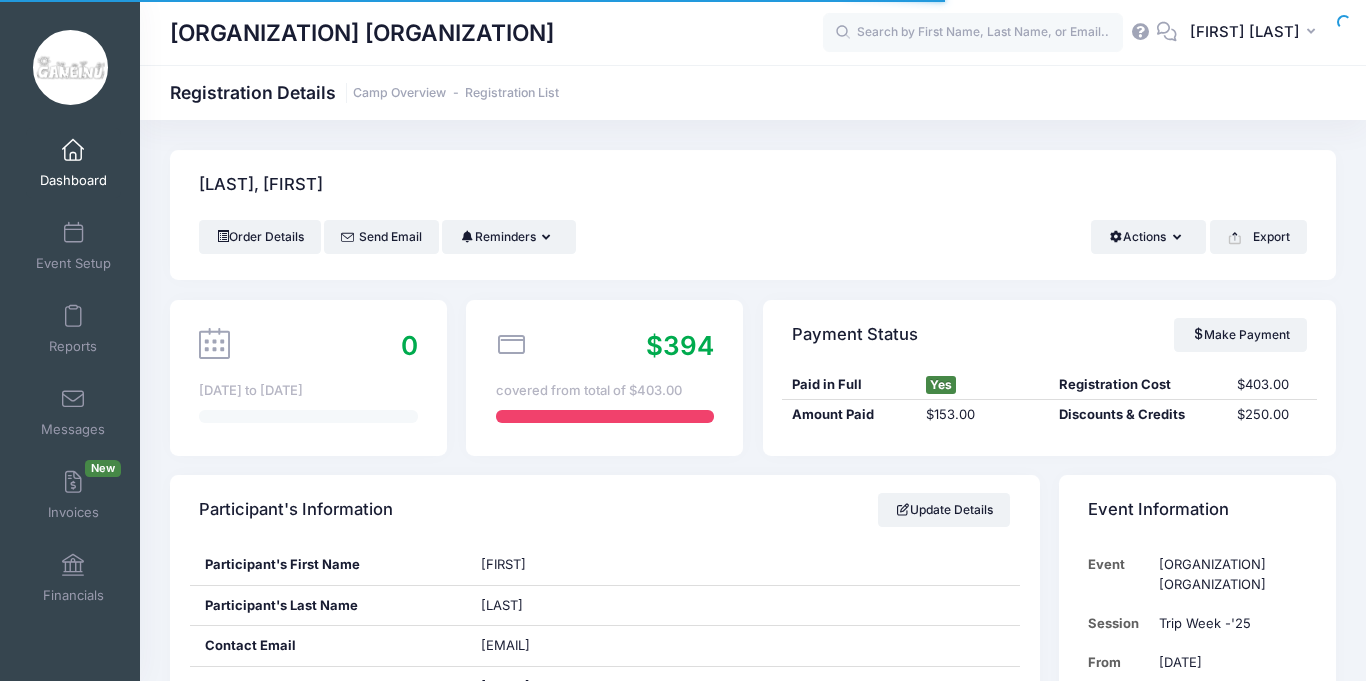scroll, scrollTop: 0, scrollLeft: 0, axis: both 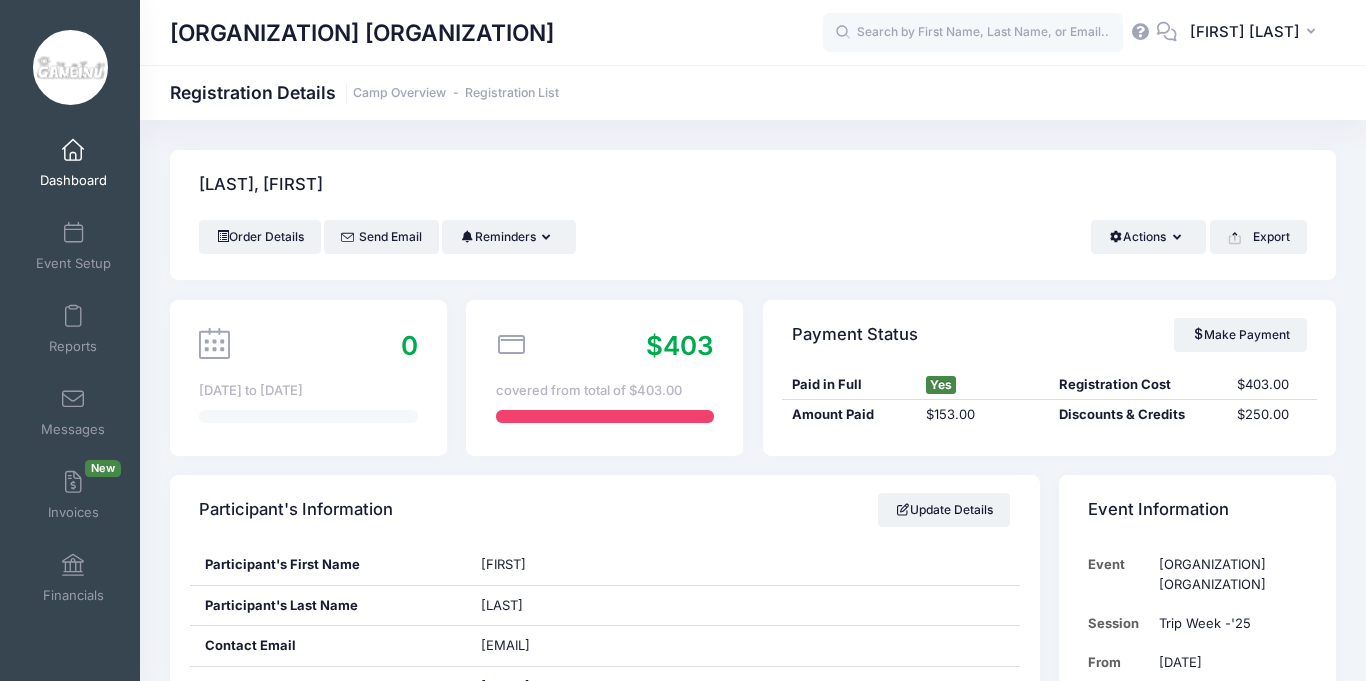 click on "Paid in Full
Yes
Registration Cost
[PRICE]
Amount Paid
[PRICE]
Discounts & Credits
[PRICE]" at bounding box center [1049, 413] 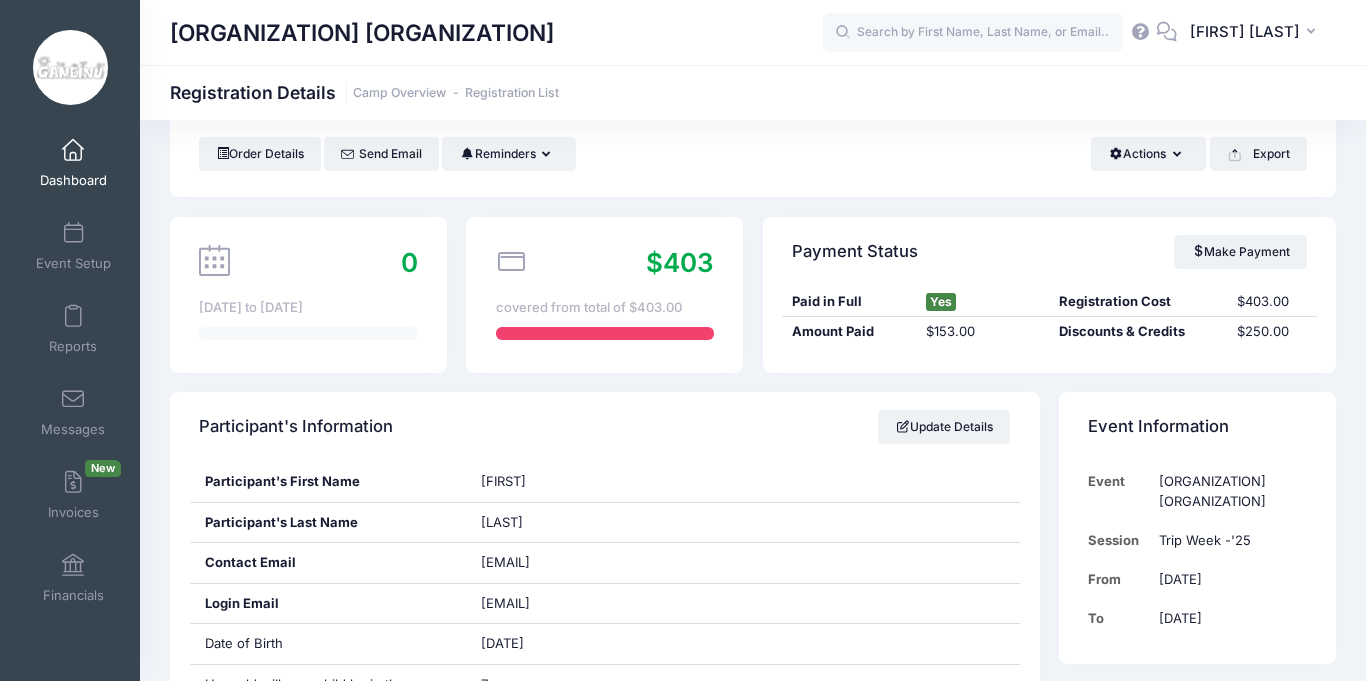 scroll, scrollTop: 0, scrollLeft: 0, axis: both 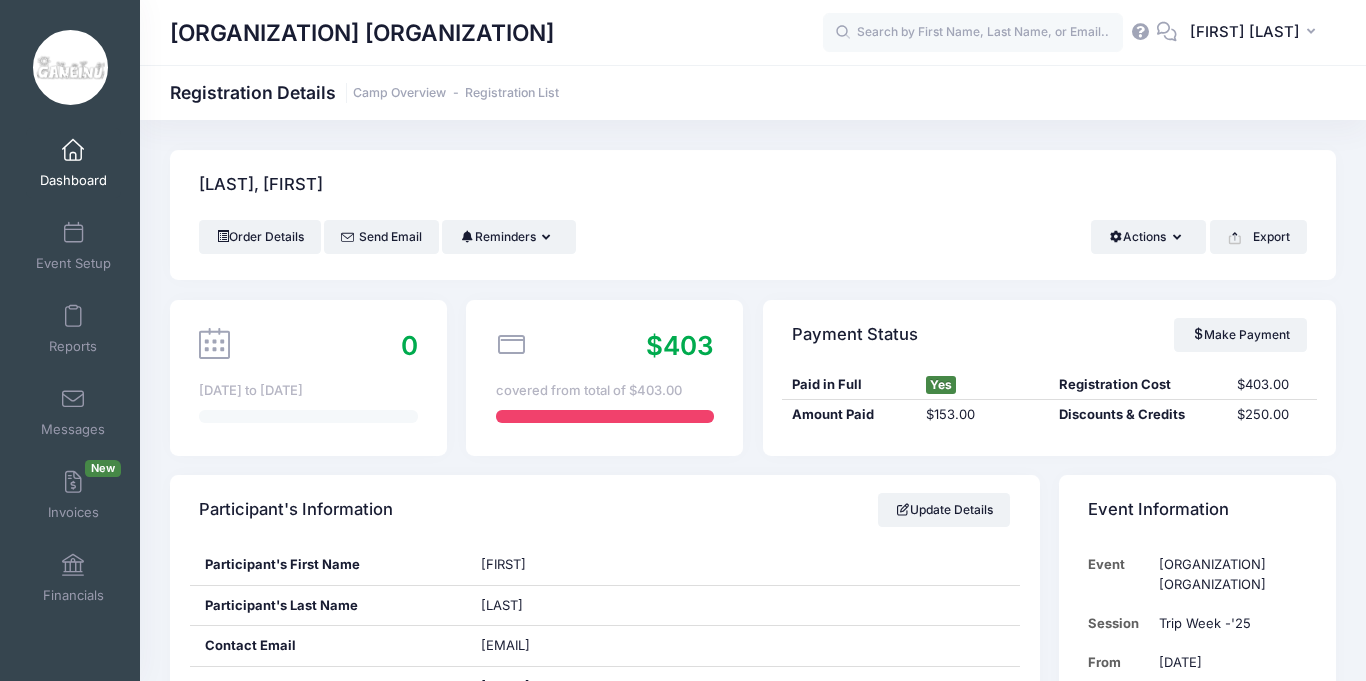 click on "Event Information
Event
[ORGANIZATION] [ORGANIZATION]
Session
[SESSION_NAME]
From
[DATE]
To
[DATE]" at bounding box center [1197, 611] 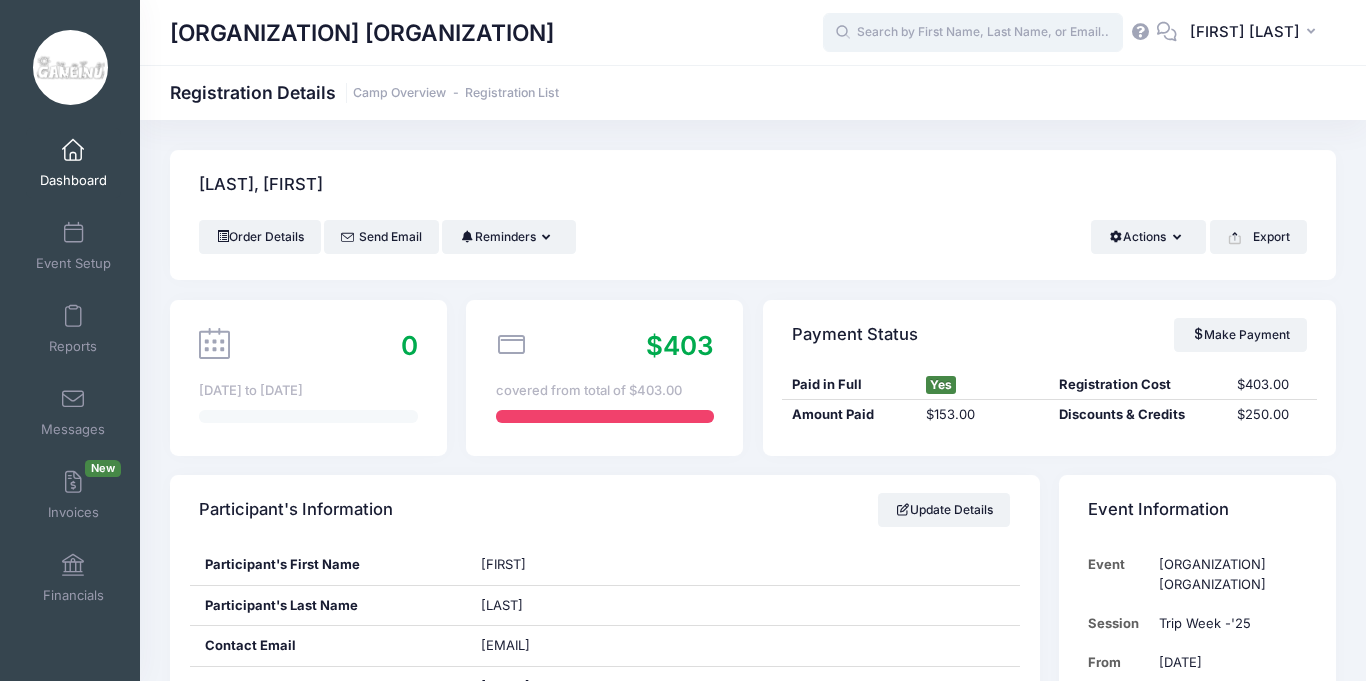click at bounding box center (973, 33) 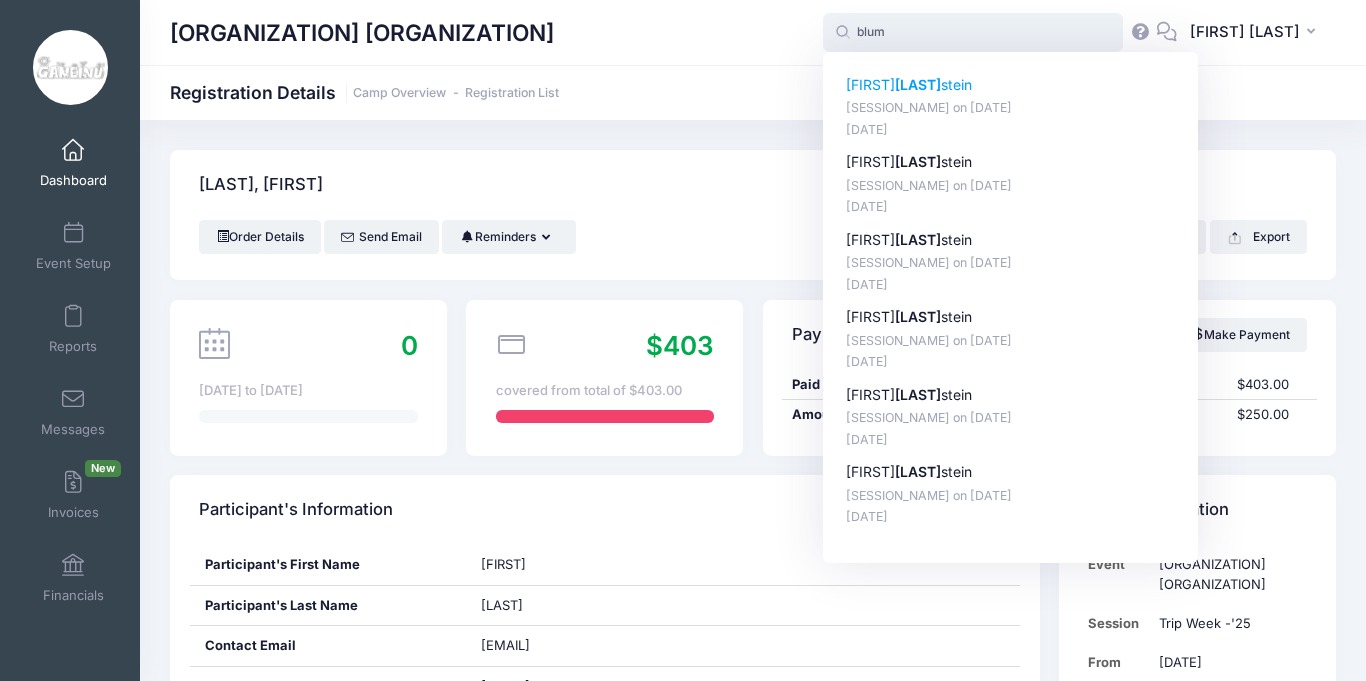 click on "Kiddy camp- week 5 -'25 on Jul-21, 2025" at bounding box center [1011, 108] 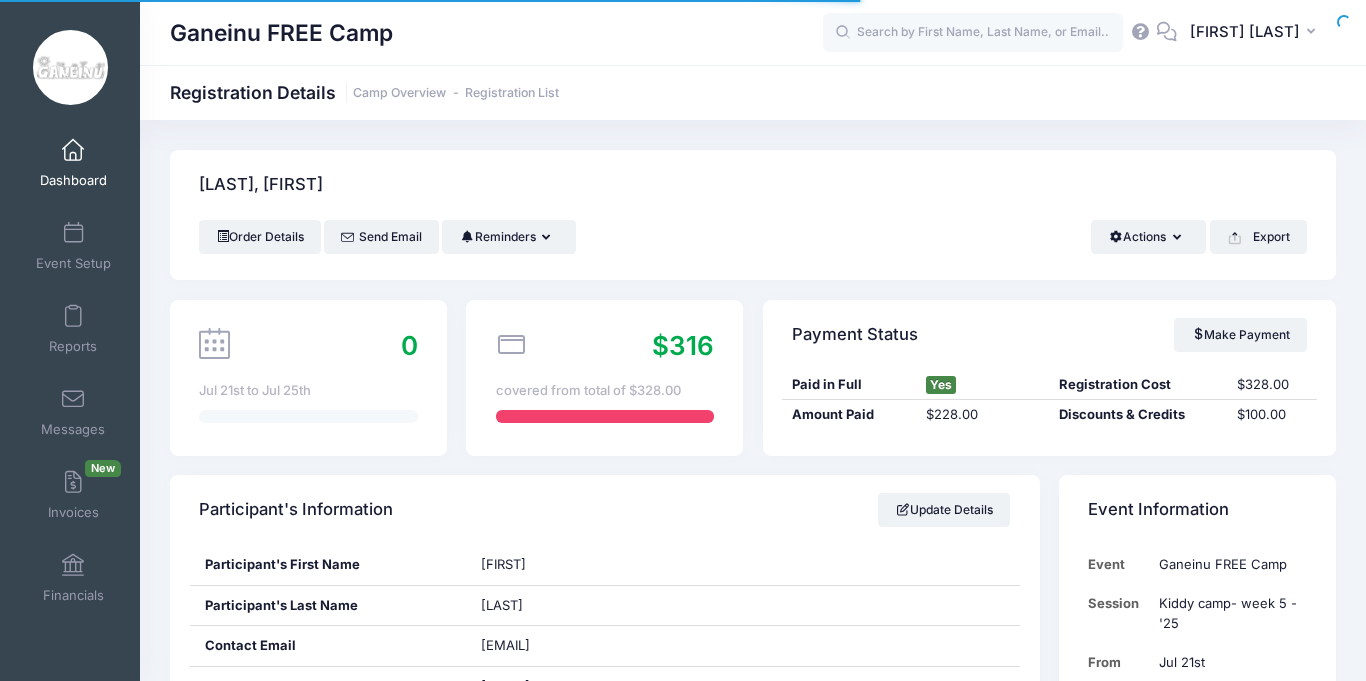 scroll, scrollTop: 0, scrollLeft: 0, axis: both 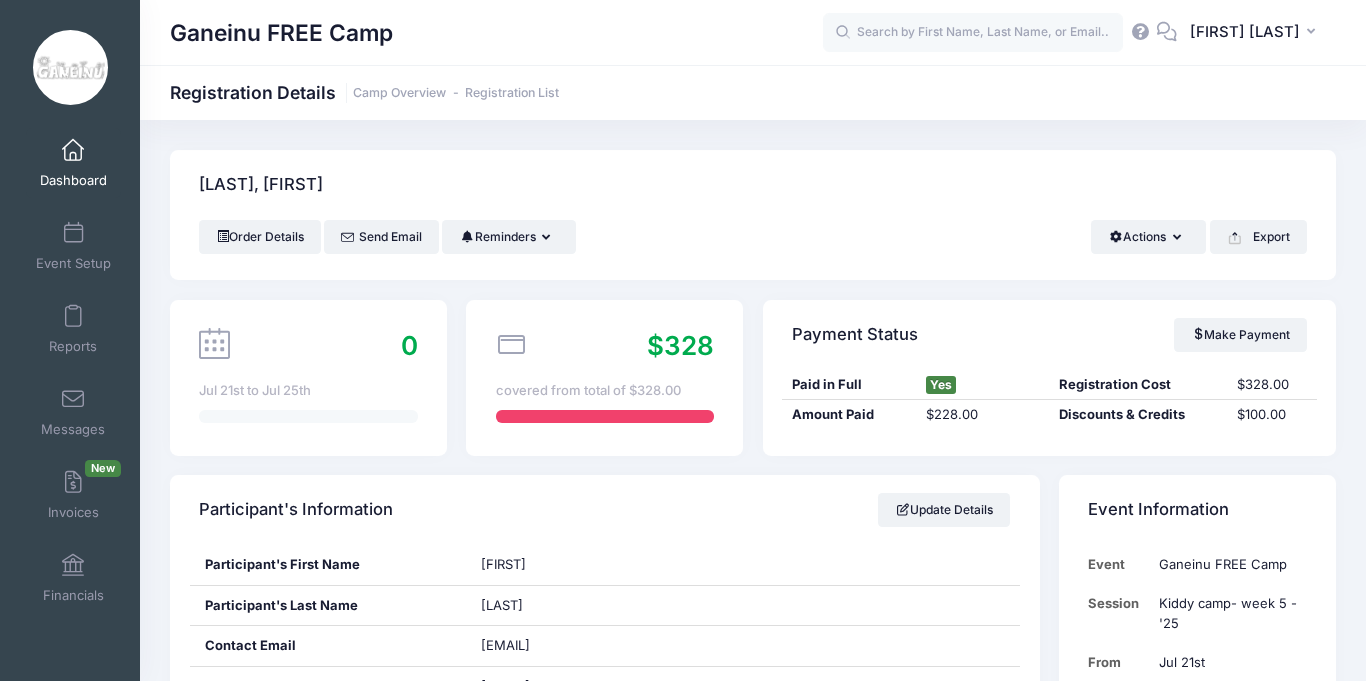 click on "Payment Status
Make Payment
Paid in Full
Yes
Registration Cost
$328.00
Amount Paid
$228.00
Discounts & Credits
$100.00" at bounding box center [1049, 378] 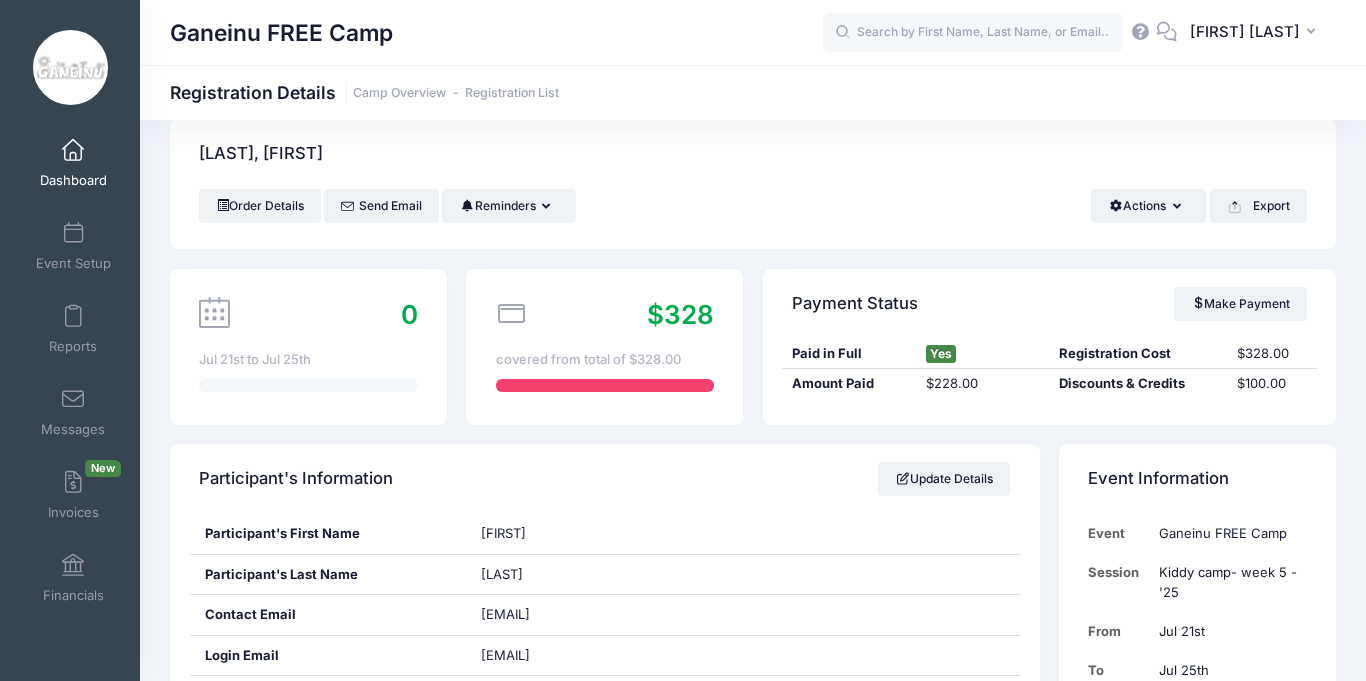 scroll, scrollTop: 0, scrollLeft: 0, axis: both 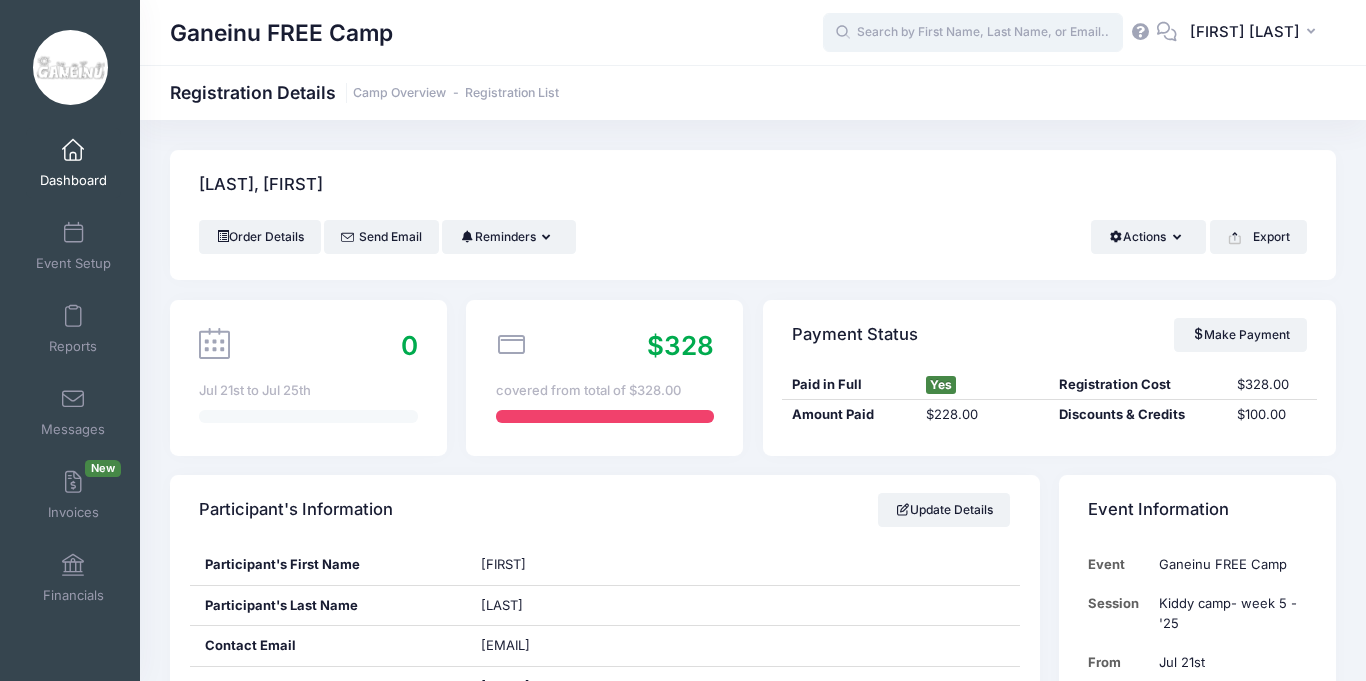 click at bounding box center (973, 33) 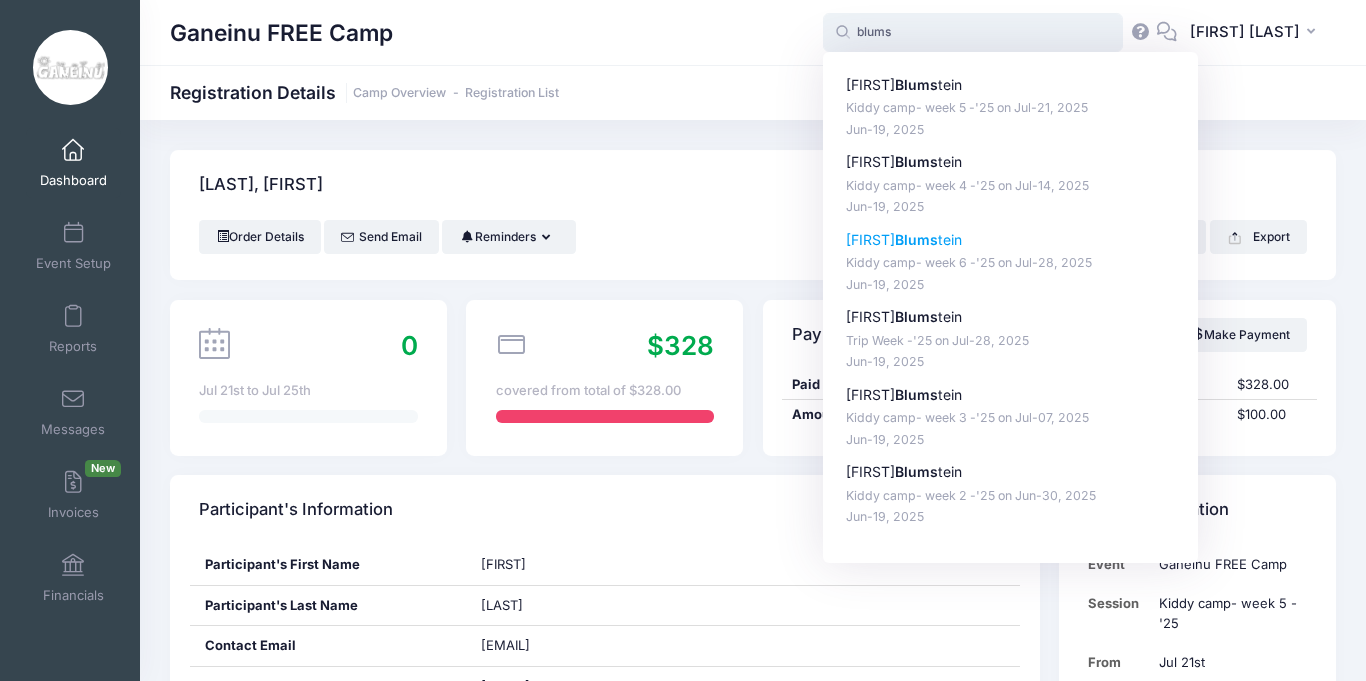 click on "Kiddy camp- week 6 -'25 on Jul-28, 2025" at bounding box center (1011, 263) 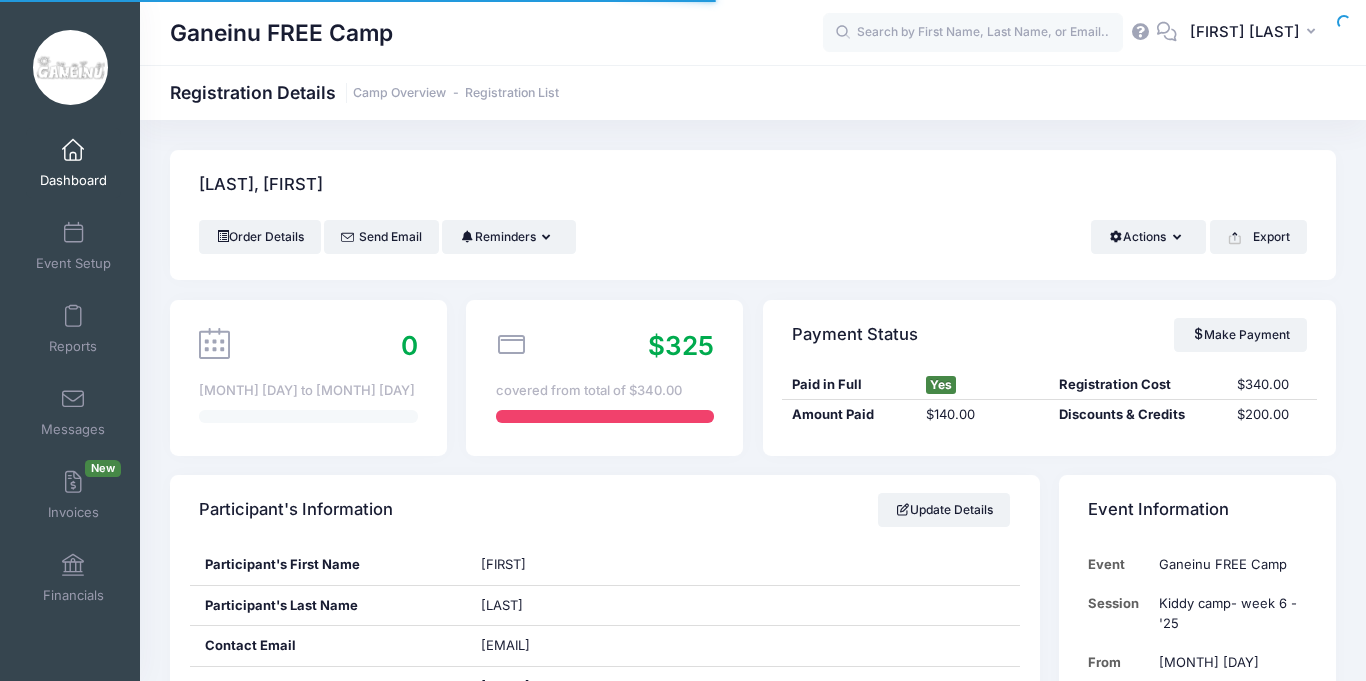 scroll, scrollTop: 0, scrollLeft: 0, axis: both 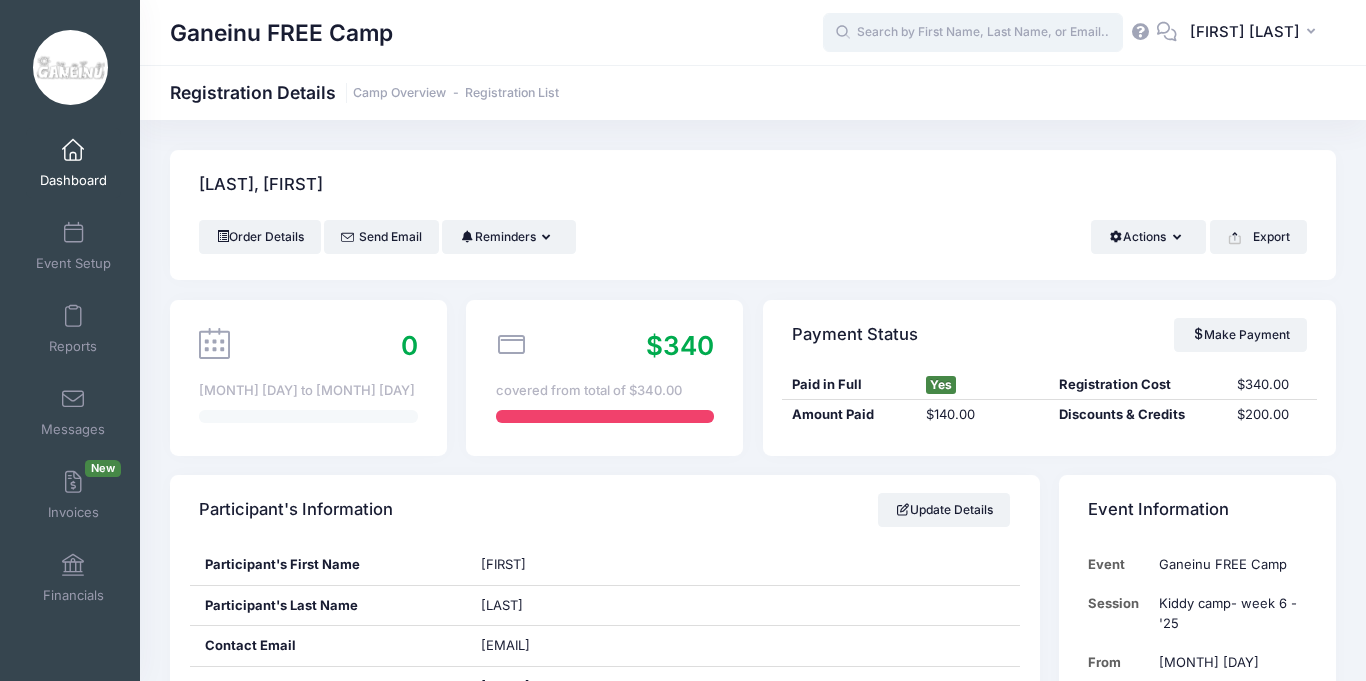 click at bounding box center (973, 33) 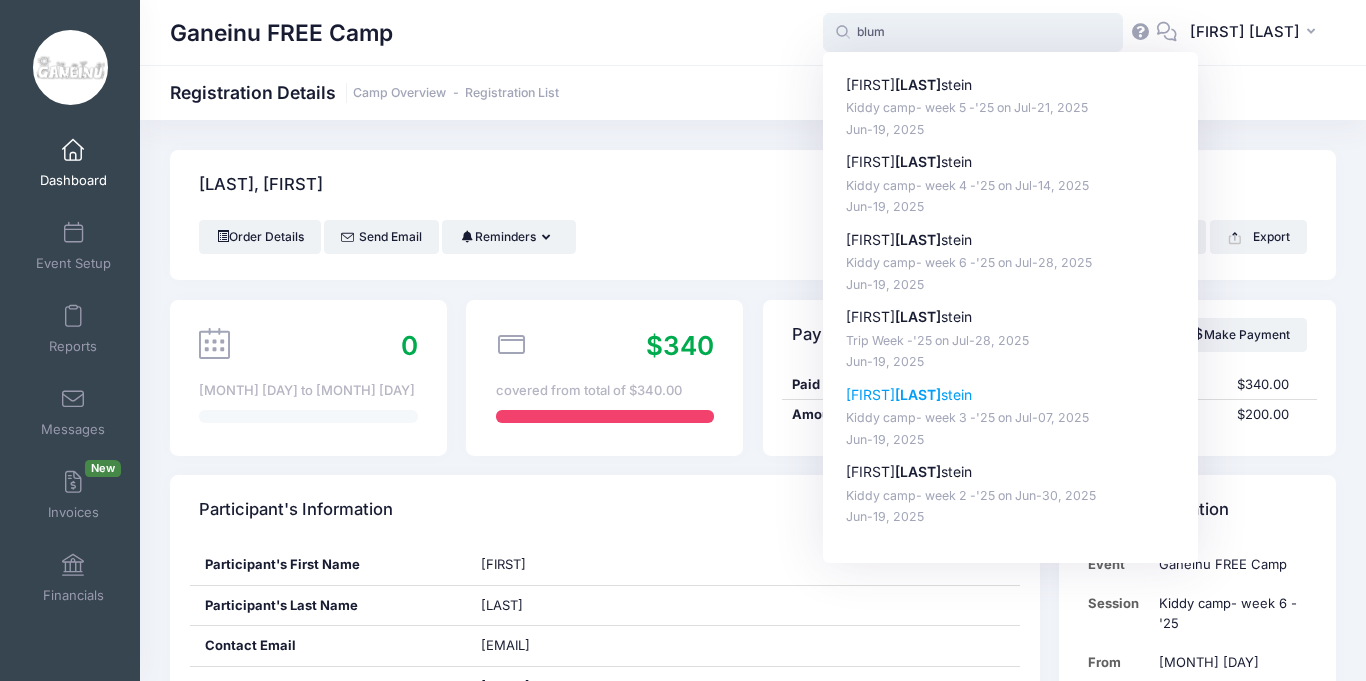 click on "Kiddy camp- week 3 -'25 on Jul-07, 2025" at bounding box center (1011, 418) 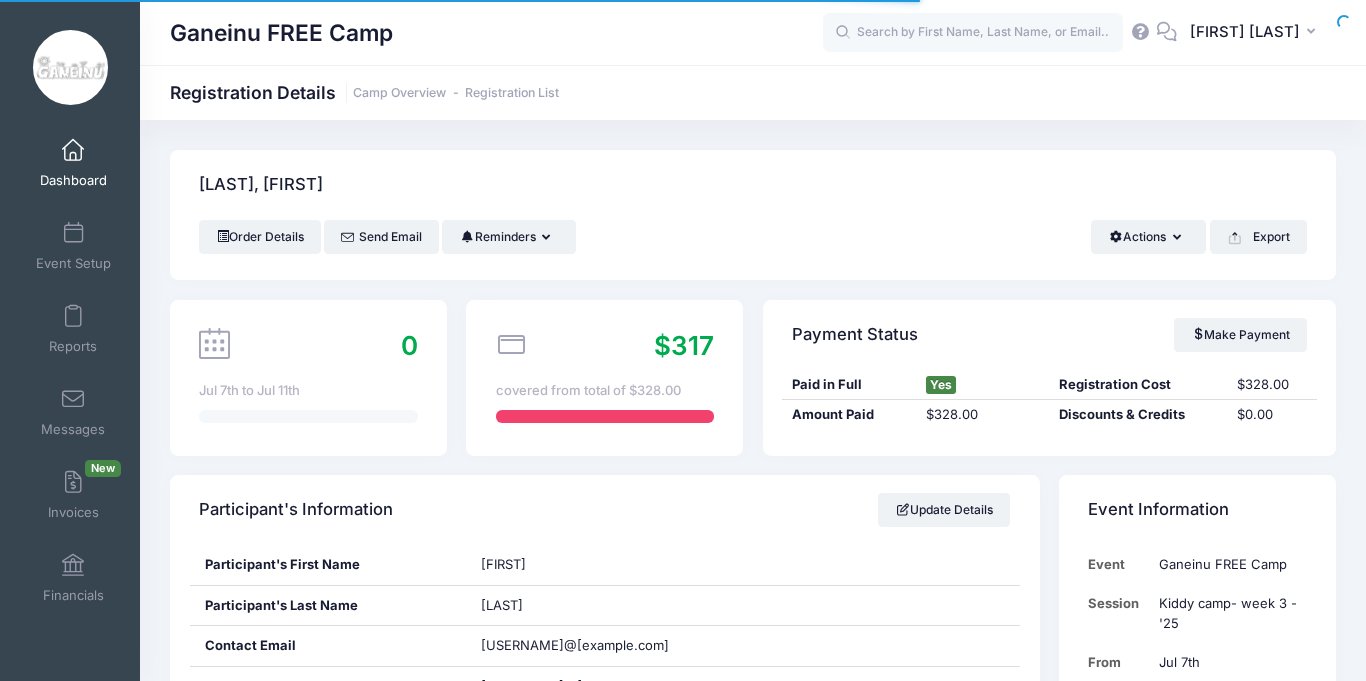 scroll, scrollTop: 0, scrollLeft: 0, axis: both 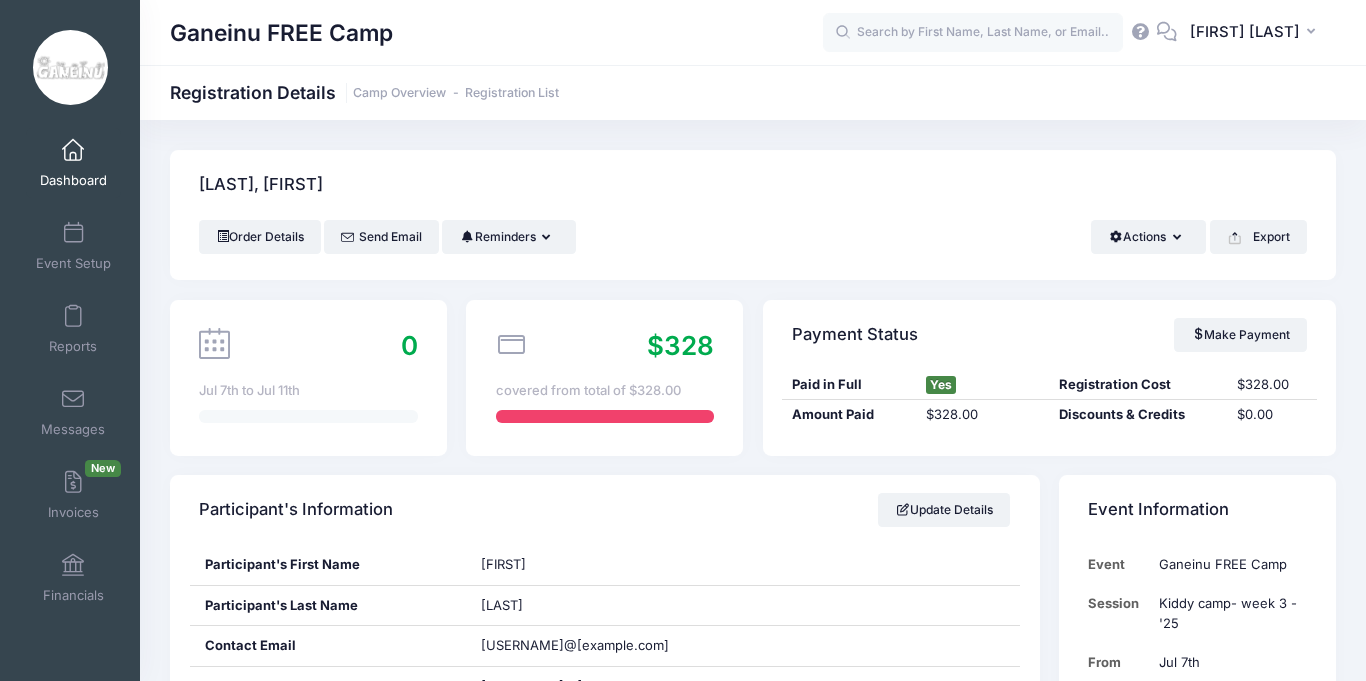 click on "Dashboard" at bounding box center [73, 180] 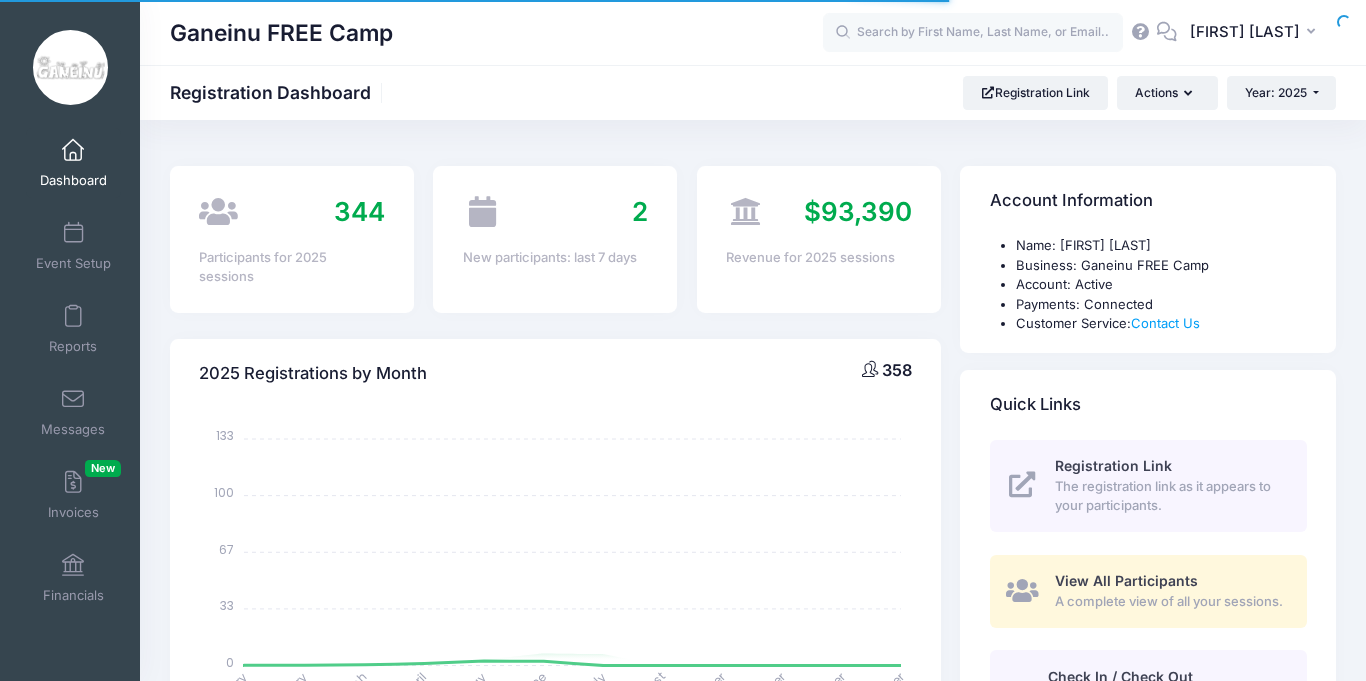 select 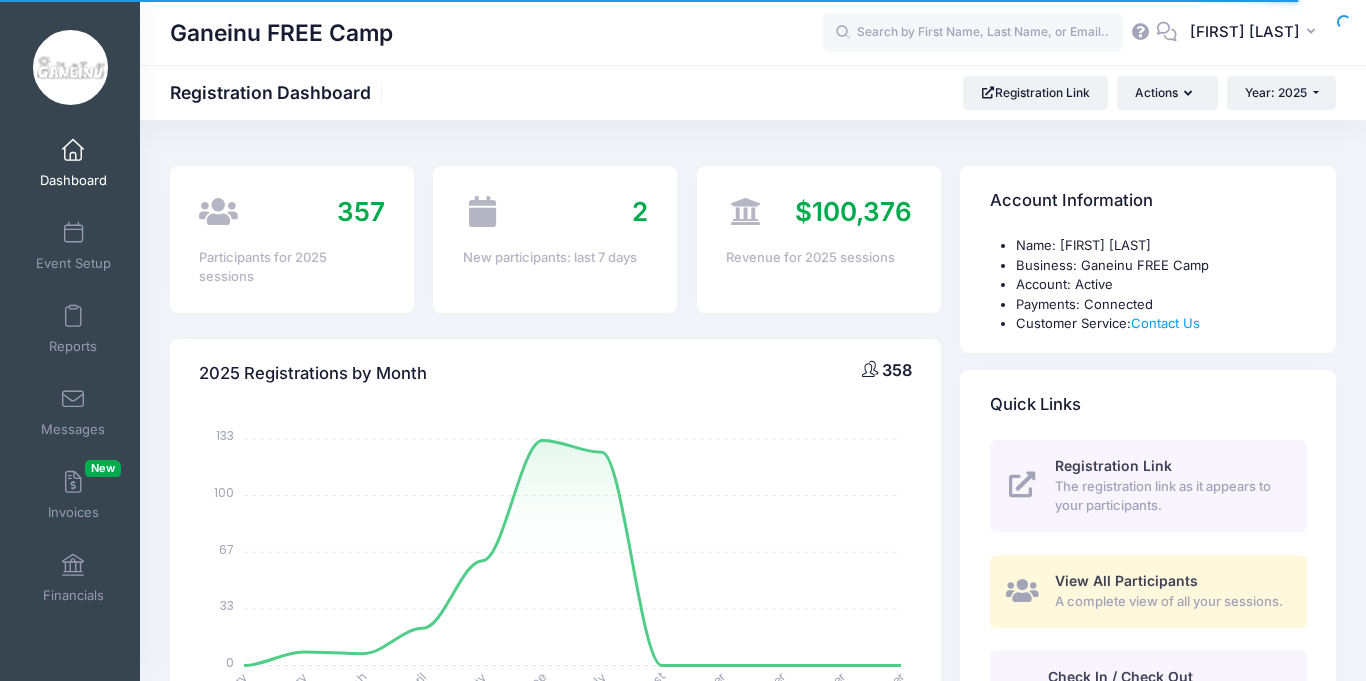 scroll, scrollTop: 0, scrollLeft: 0, axis: both 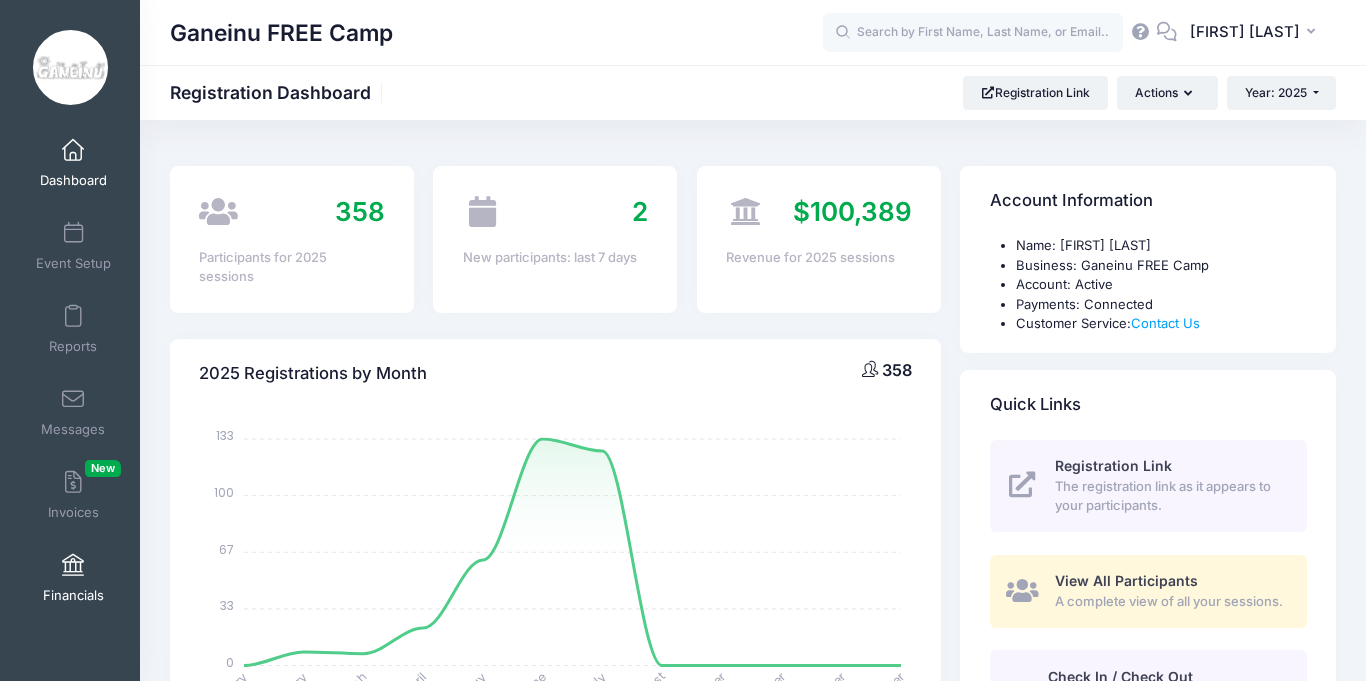 click on "Financials" at bounding box center (73, 595) 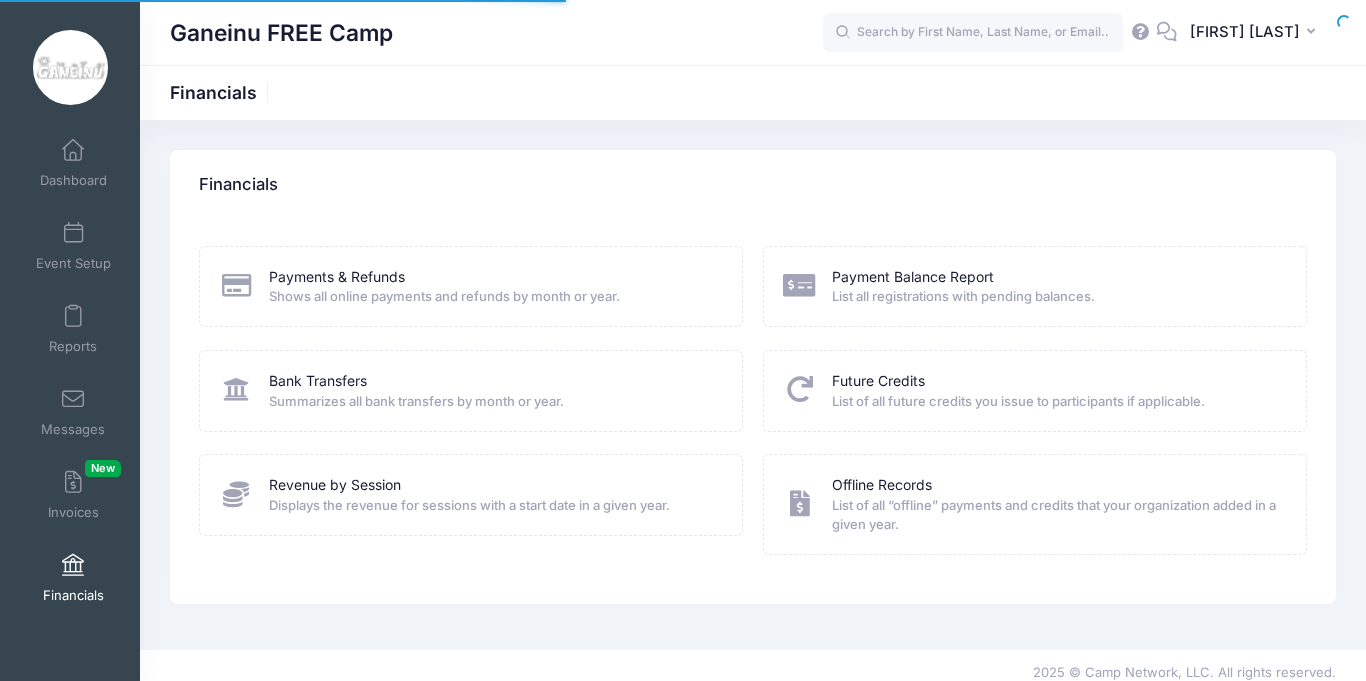 scroll, scrollTop: 0, scrollLeft: 0, axis: both 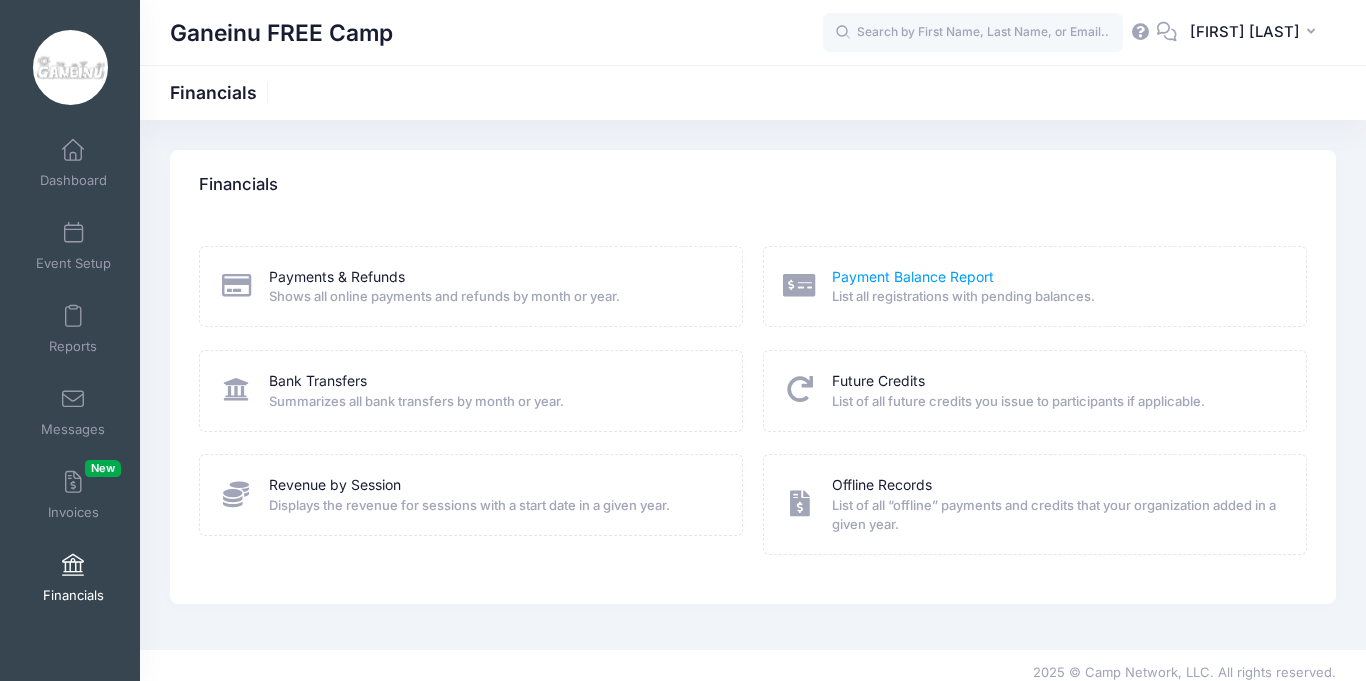 click on "Payment Balance Report" at bounding box center [913, 277] 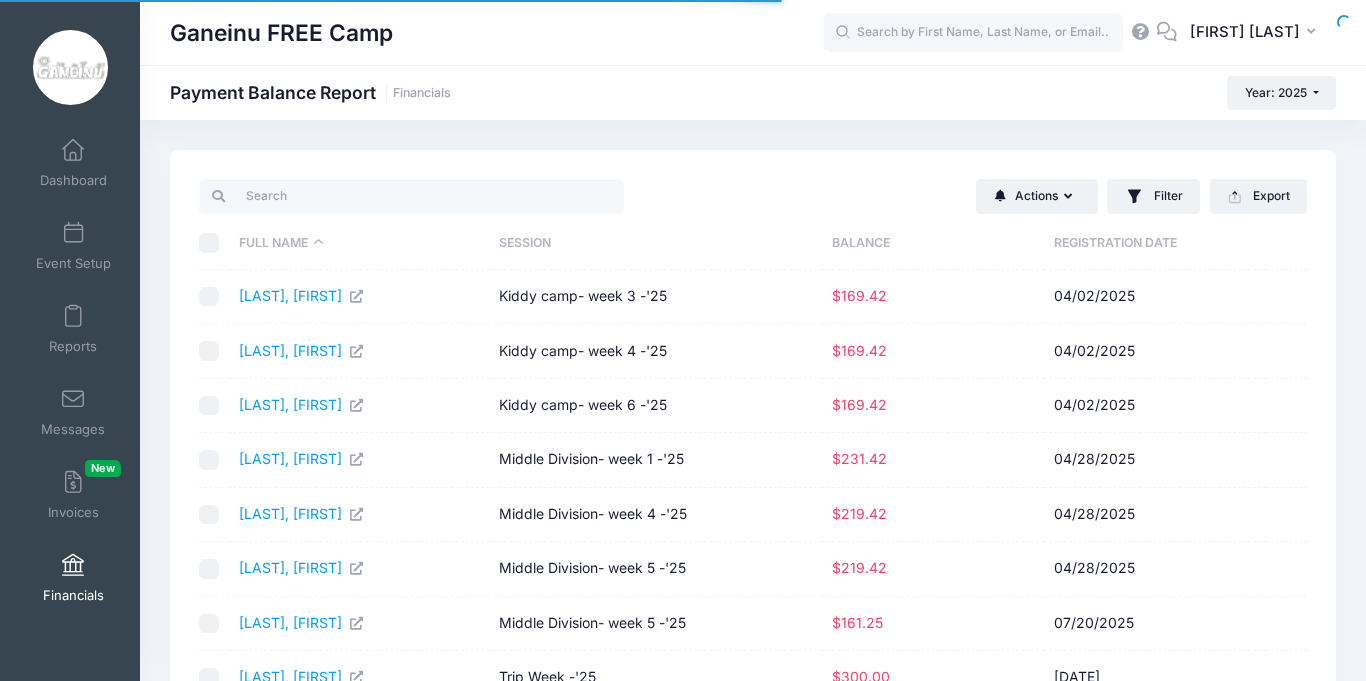 select on "10" 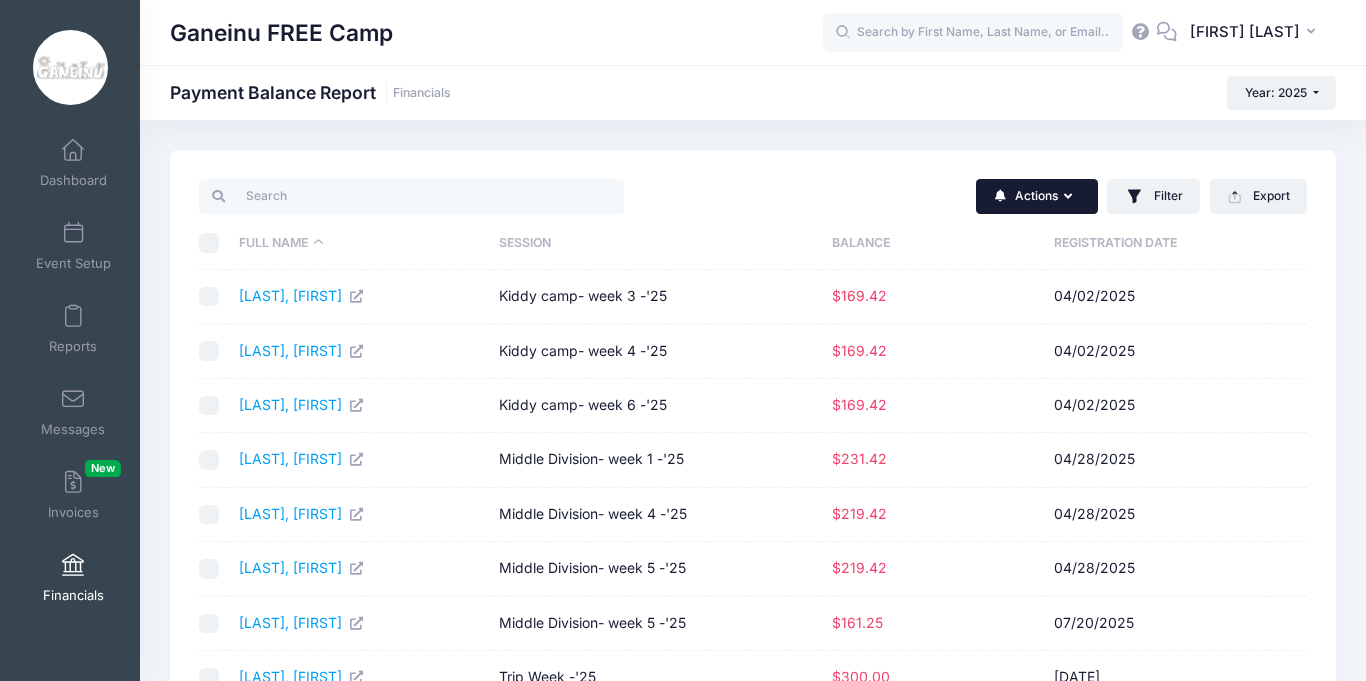 click on "Actions" at bounding box center [1037, 196] 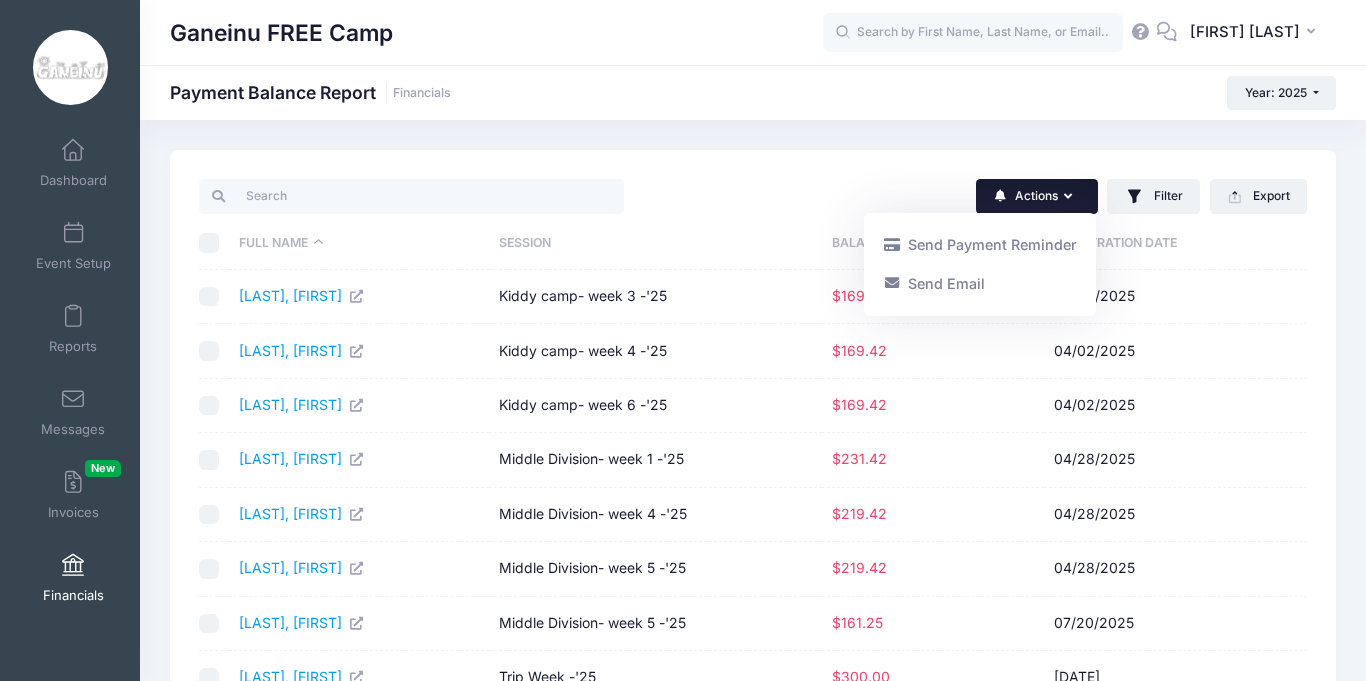 click on "Actions" at bounding box center [1037, 196] 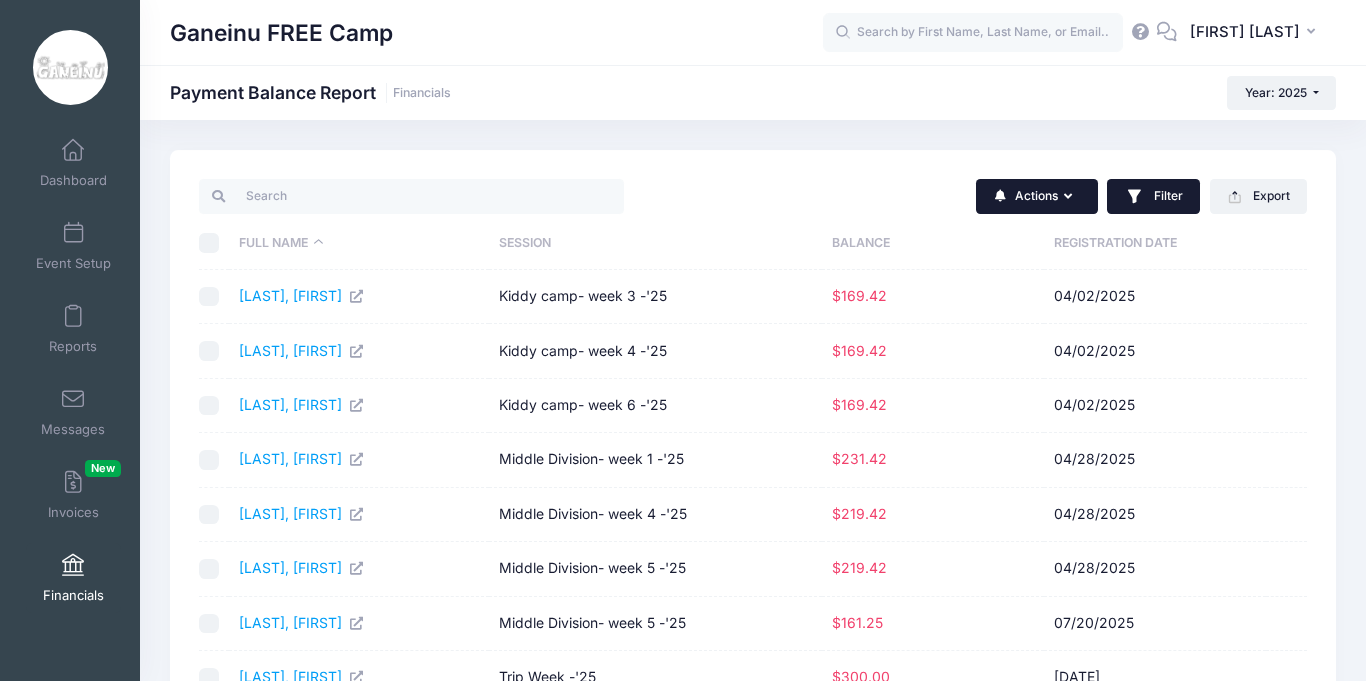 type 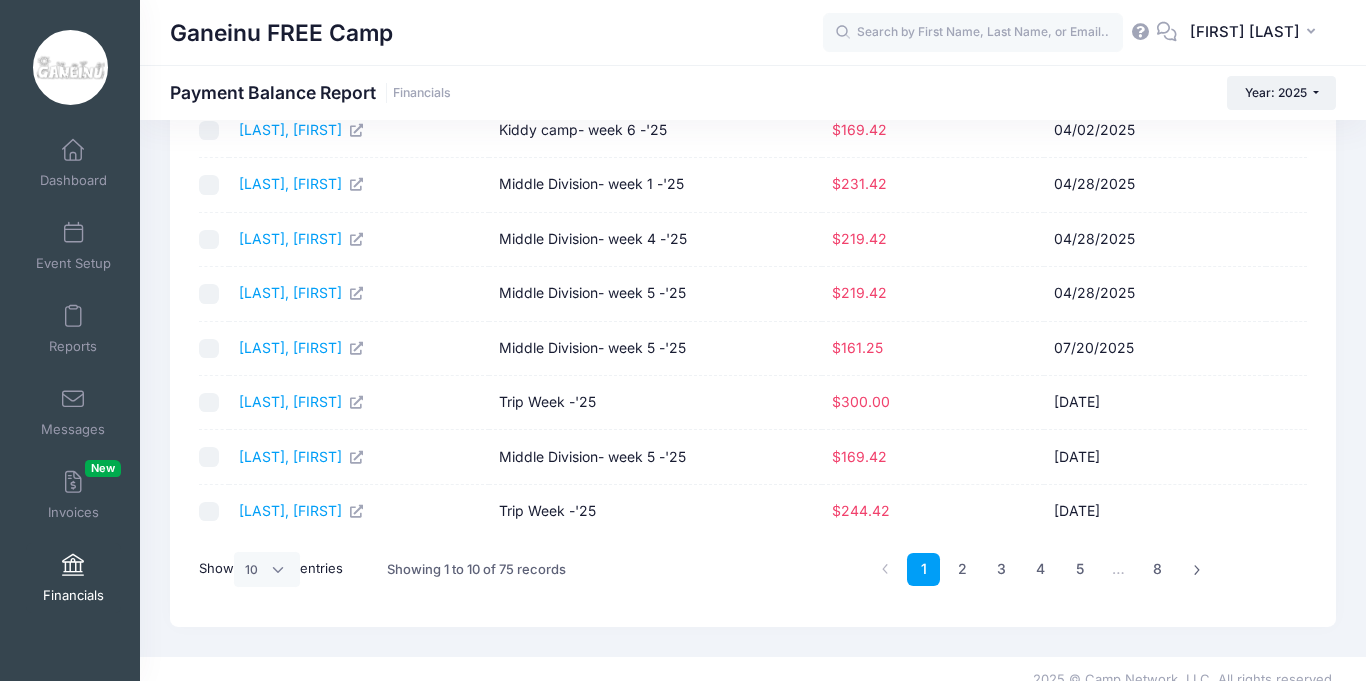 scroll, scrollTop: 280, scrollLeft: 0, axis: vertical 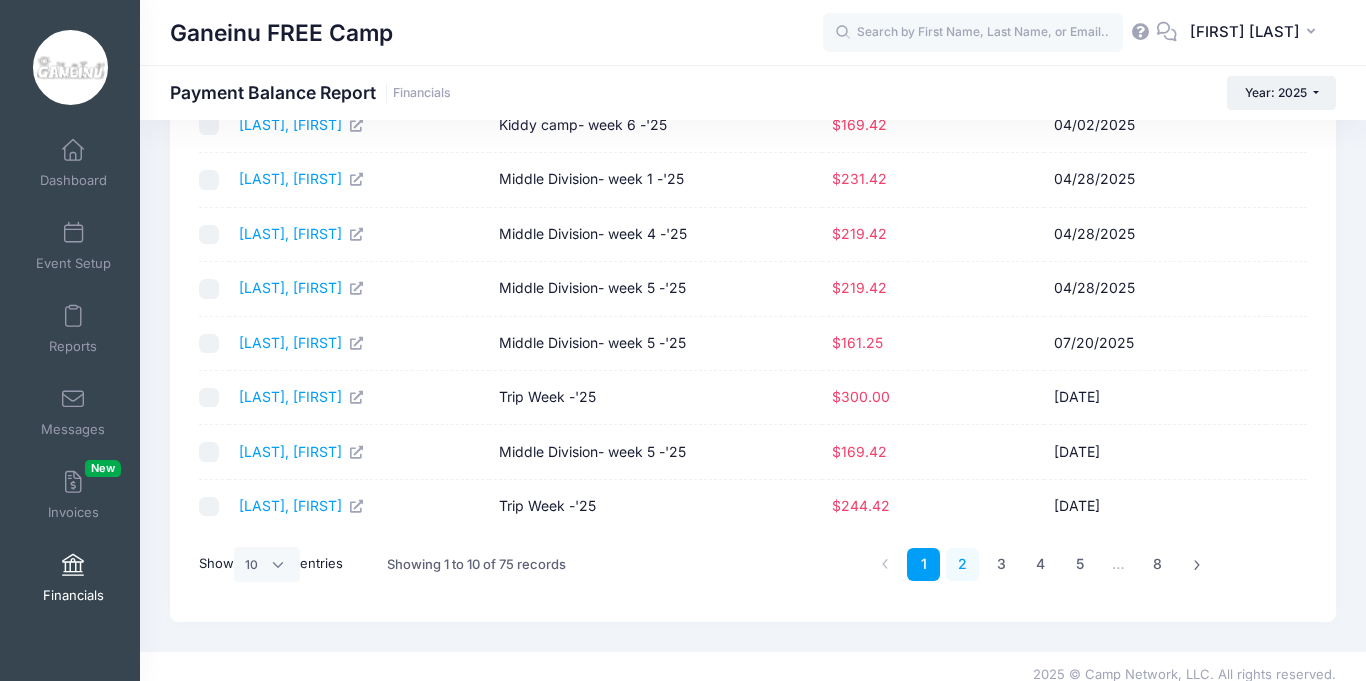 click on "2" at bounding box center (962, 564) 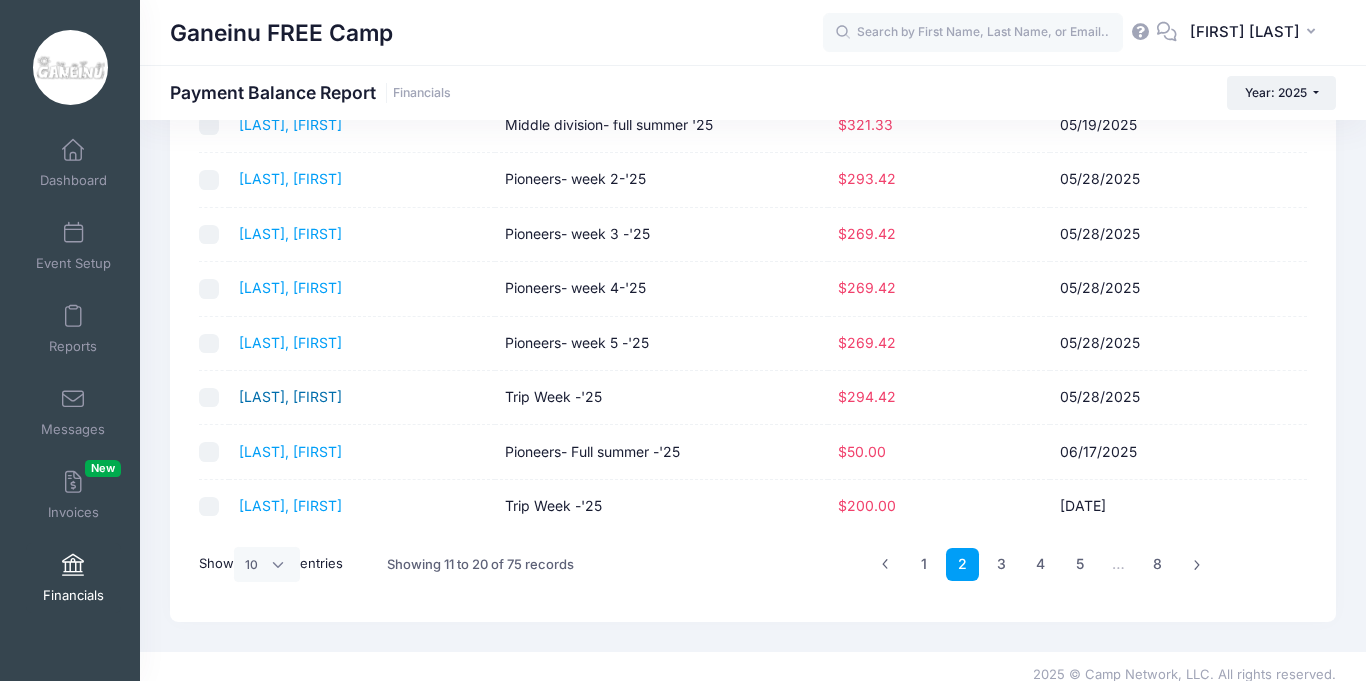 click on "Gardin, Nava" at bounding box center [290, 396] 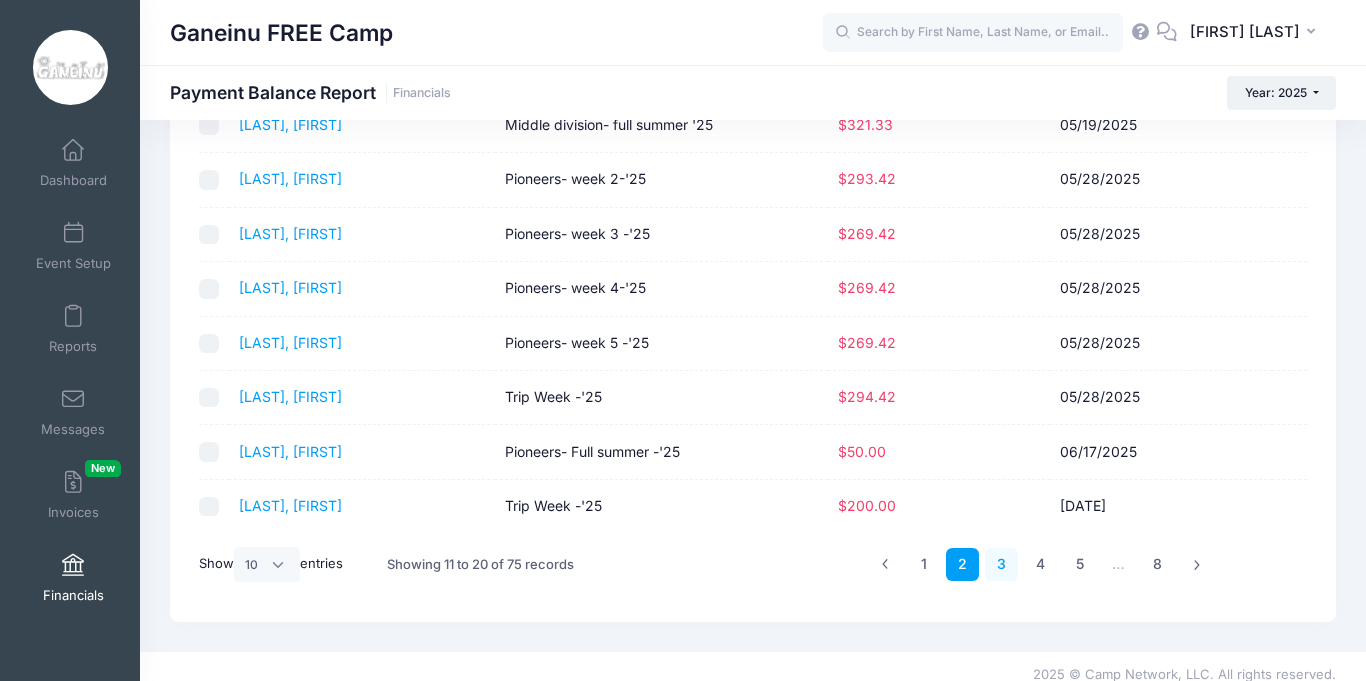click on "3" at bounding box center (1001, 564) 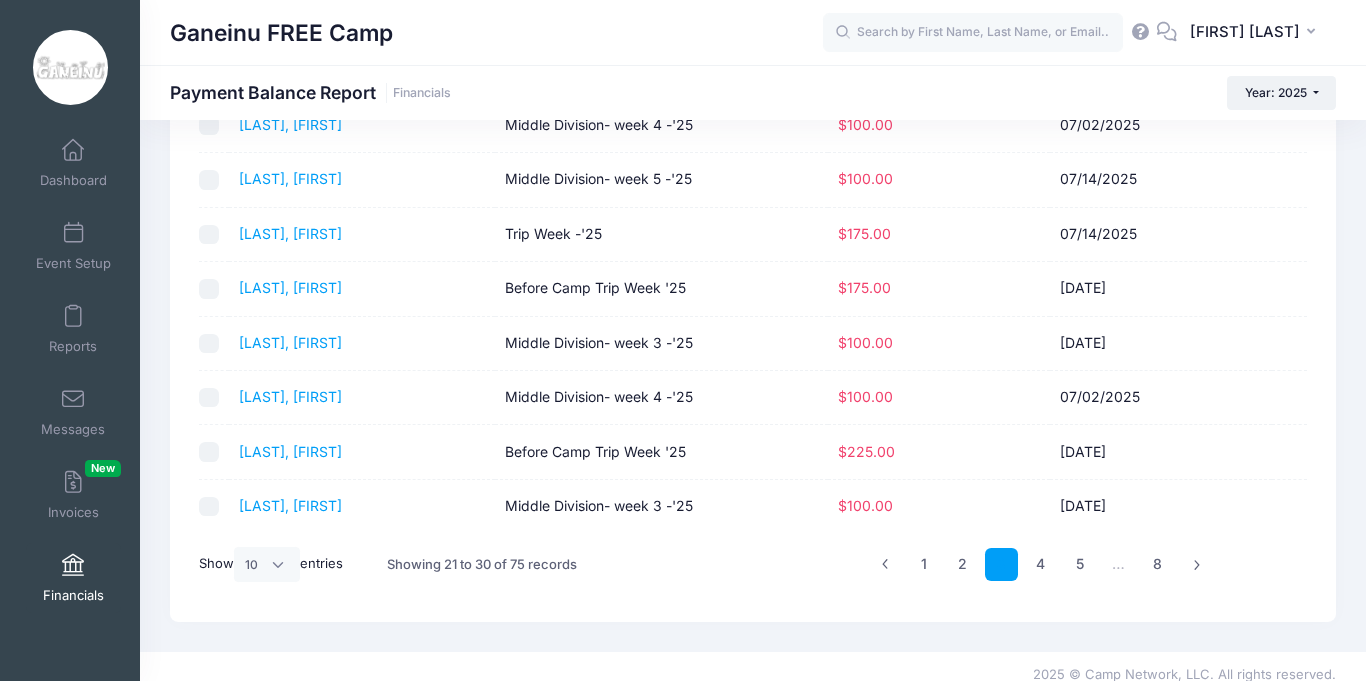 click on "3" at bounding box center [1001, 564] 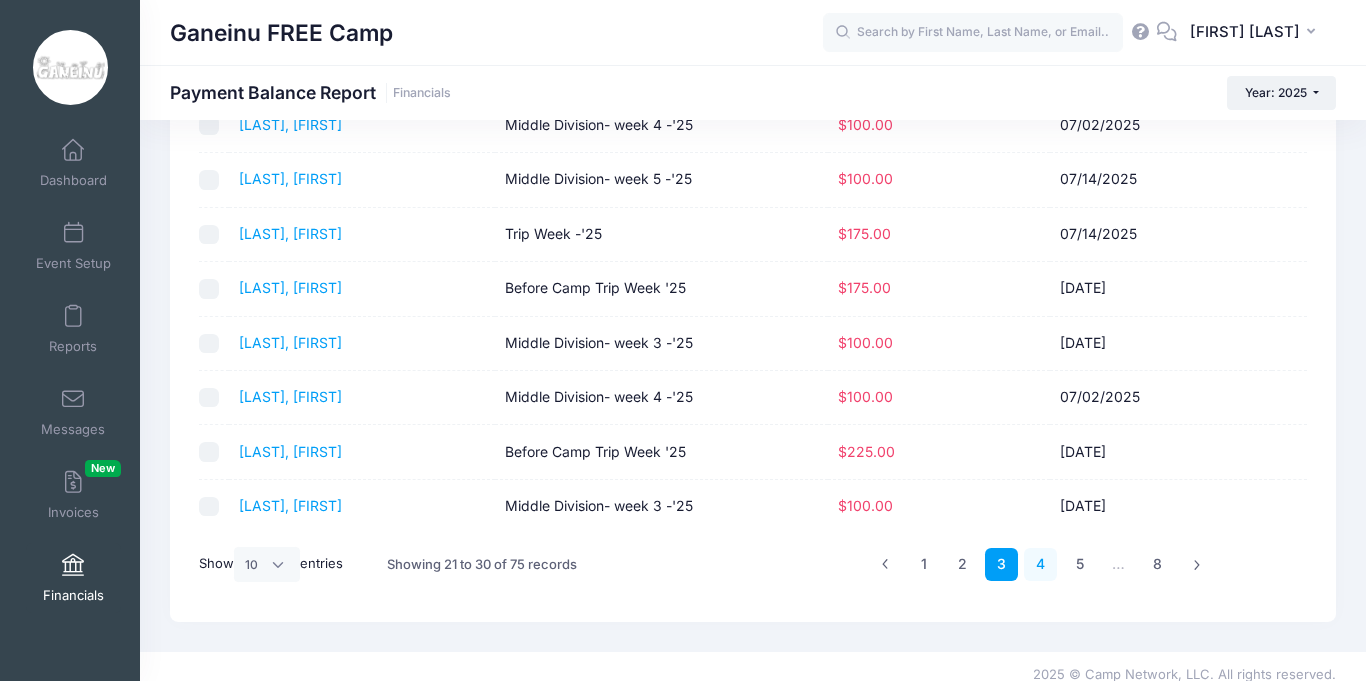 click on "4" at bounding box center [1040, 564] 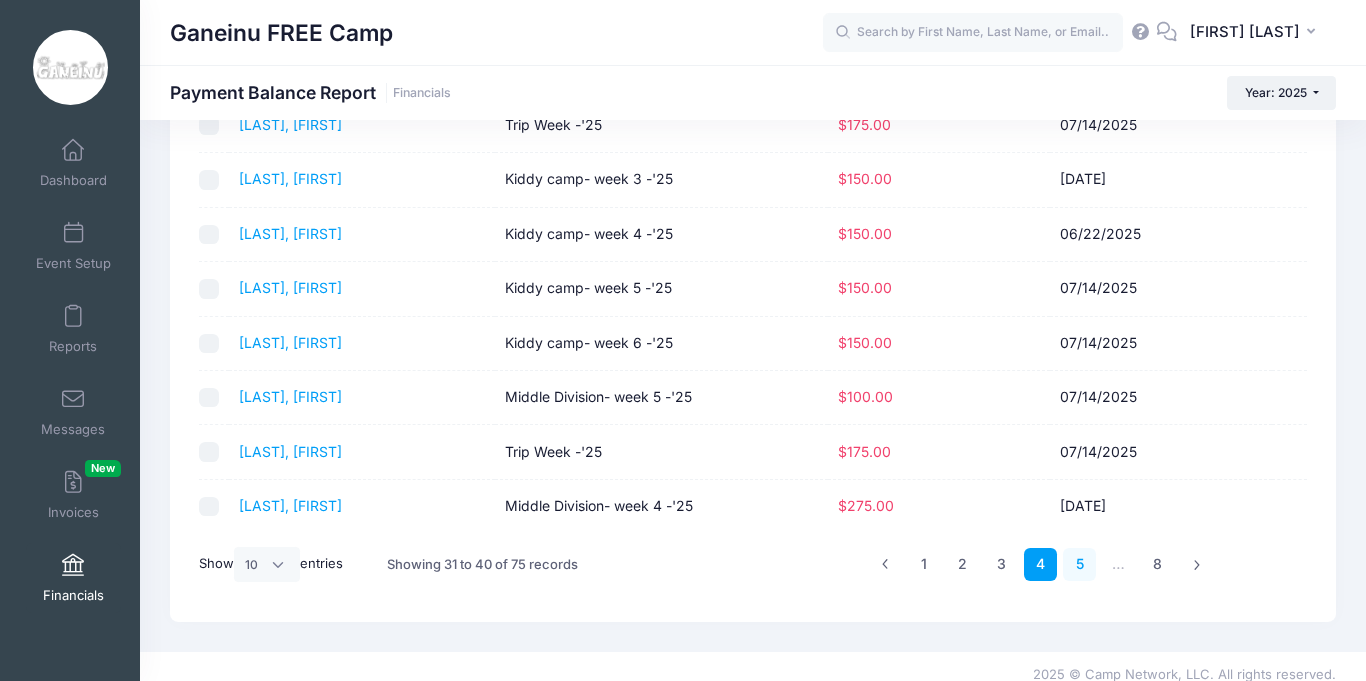 click on "5" at bounding box center (1079, 564) 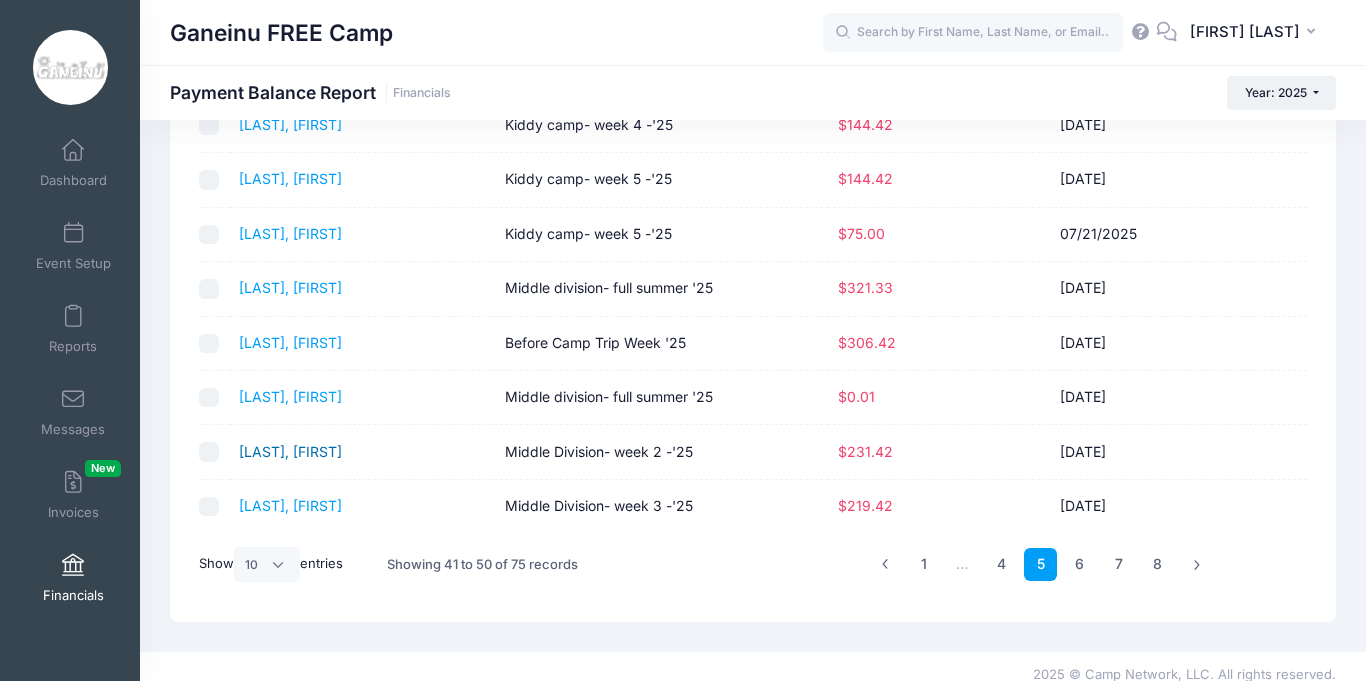 click on "Modell, Levi" at bounding box center (290, 451) 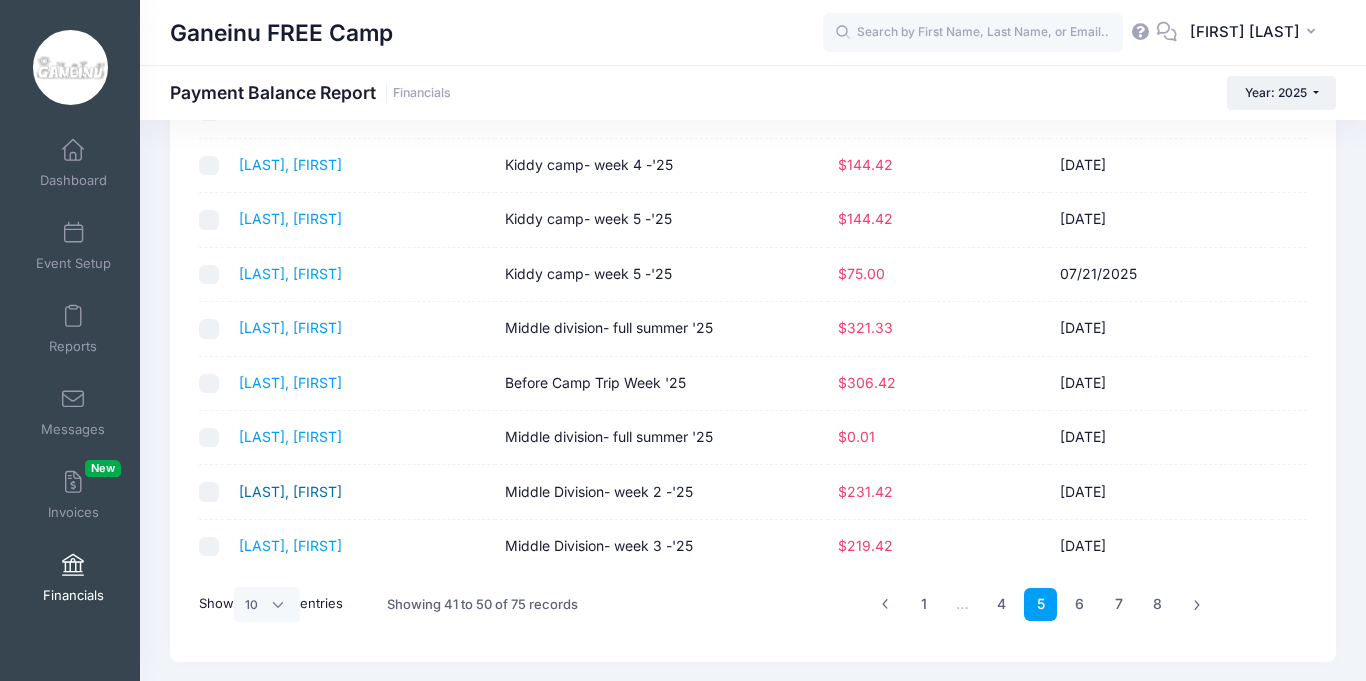 scroll, scrollTop: 280, scrollLeft: 0, axis: vertical 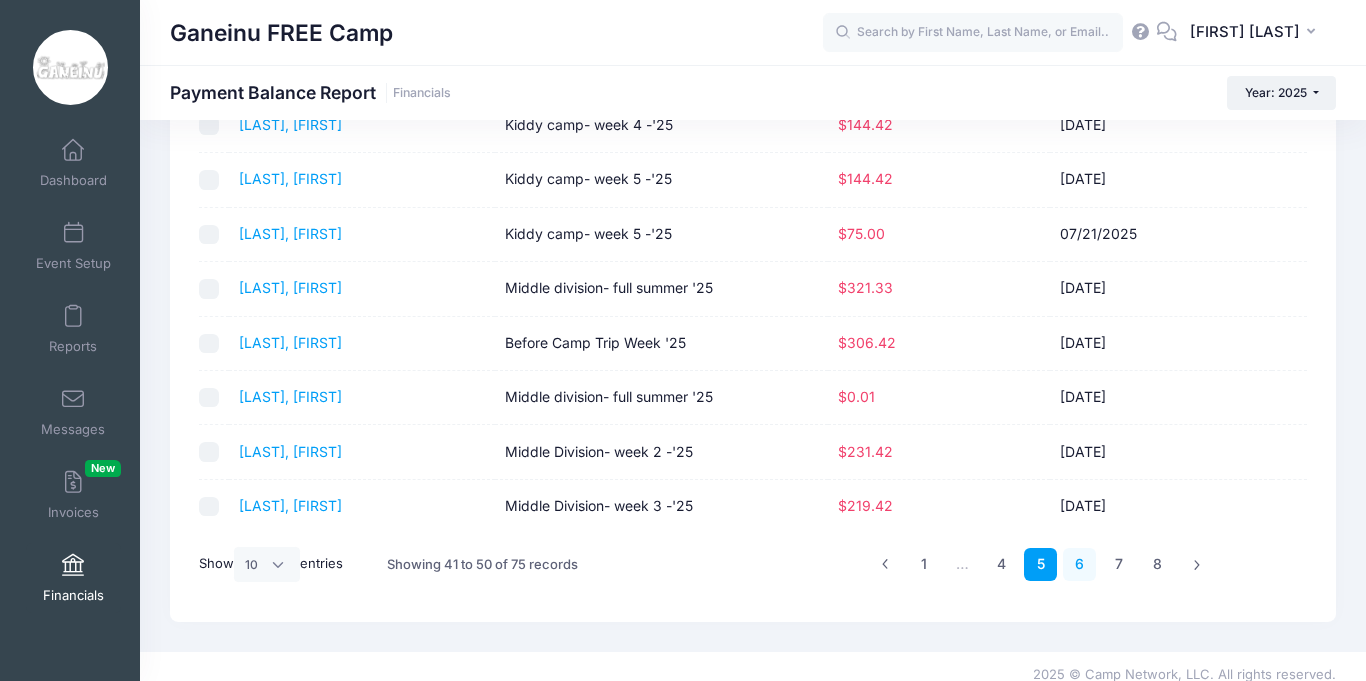 click on "6" at bounding box center [1079, 564] 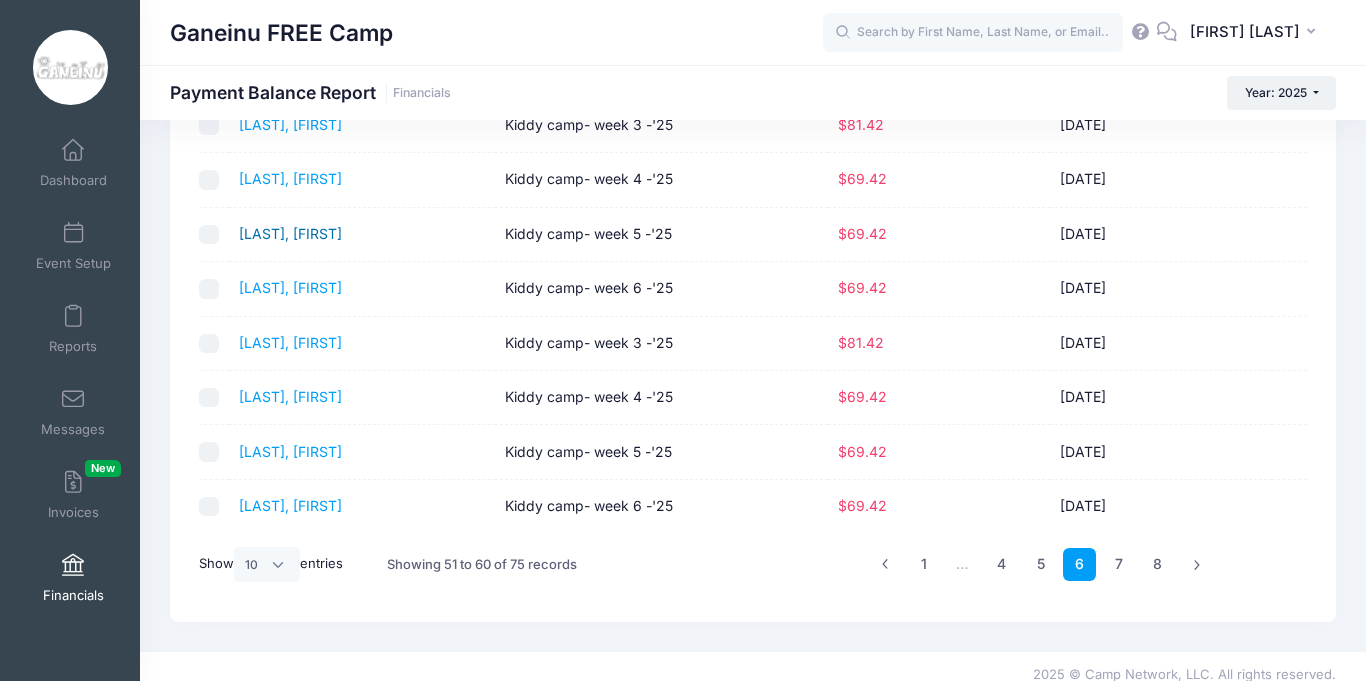 click on "Rocklin, David" at bounding box center [290, 233] 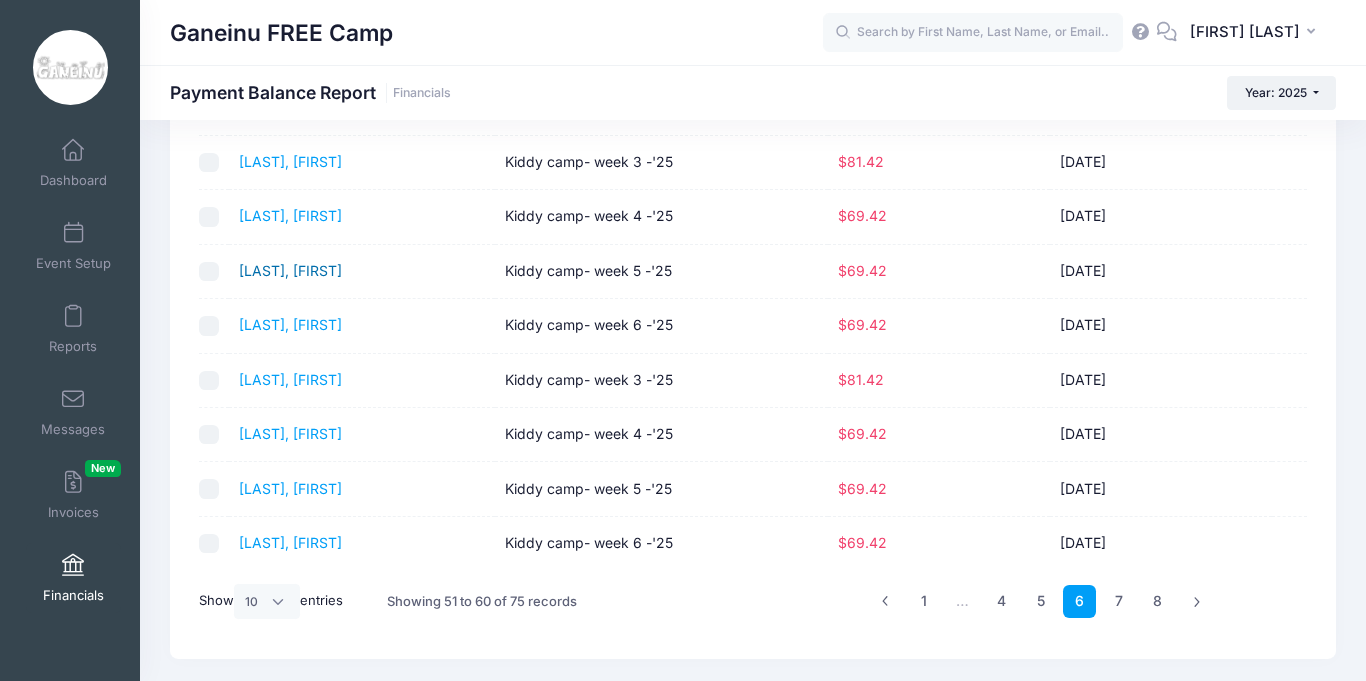 scroll, scrollTop: 296, scrollLeft: 0, axis: vertical 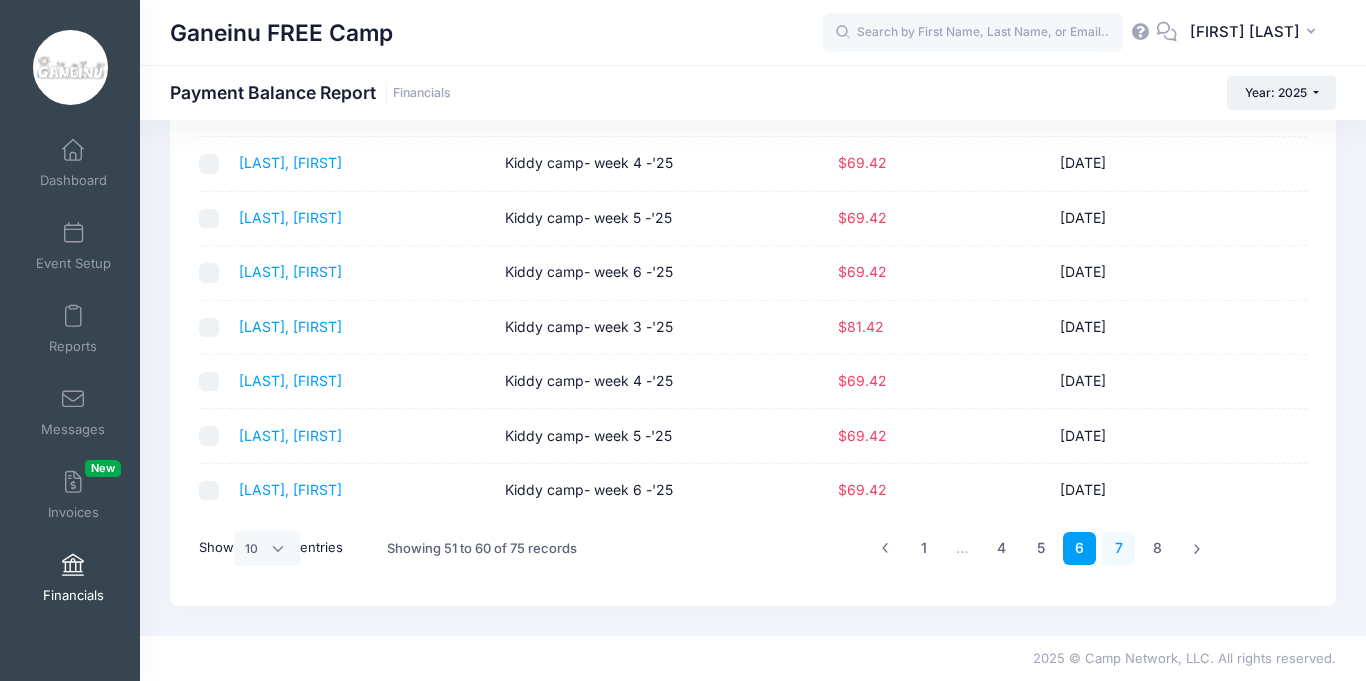 click on "7" at bounding box center (1118, 548) 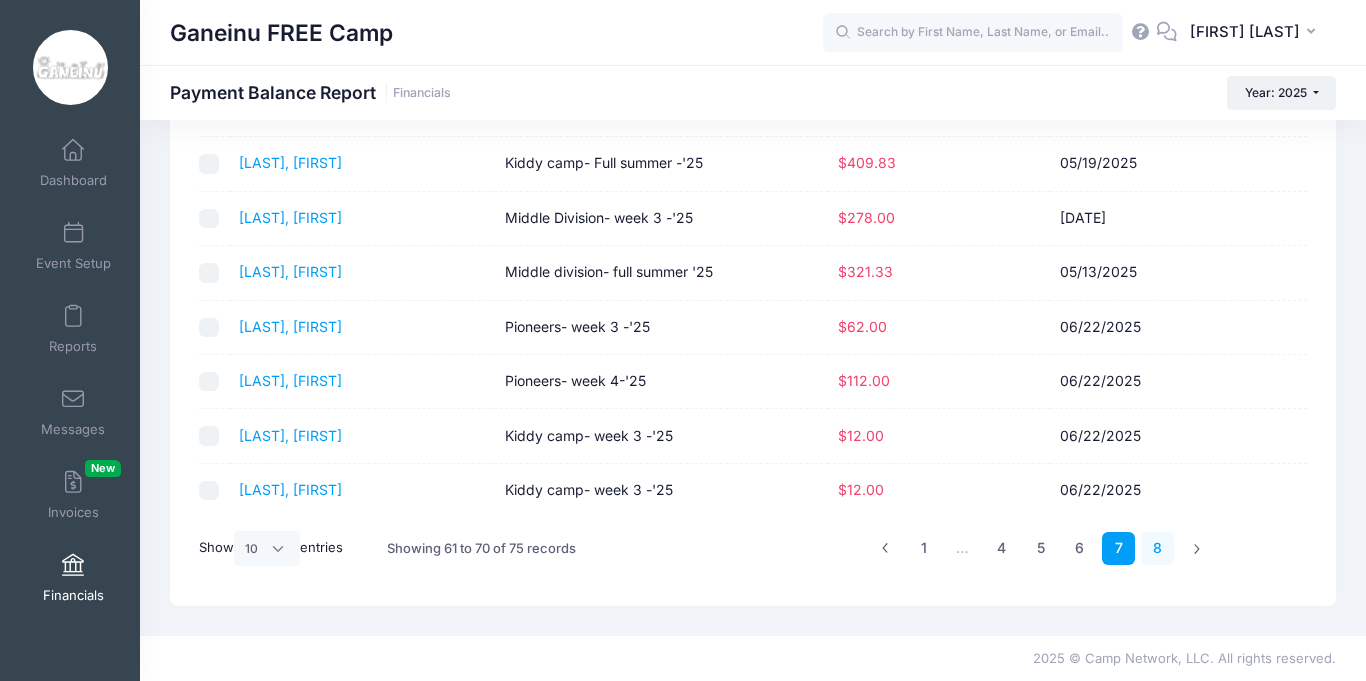 click on "8" at bounding box center (1157, 548) 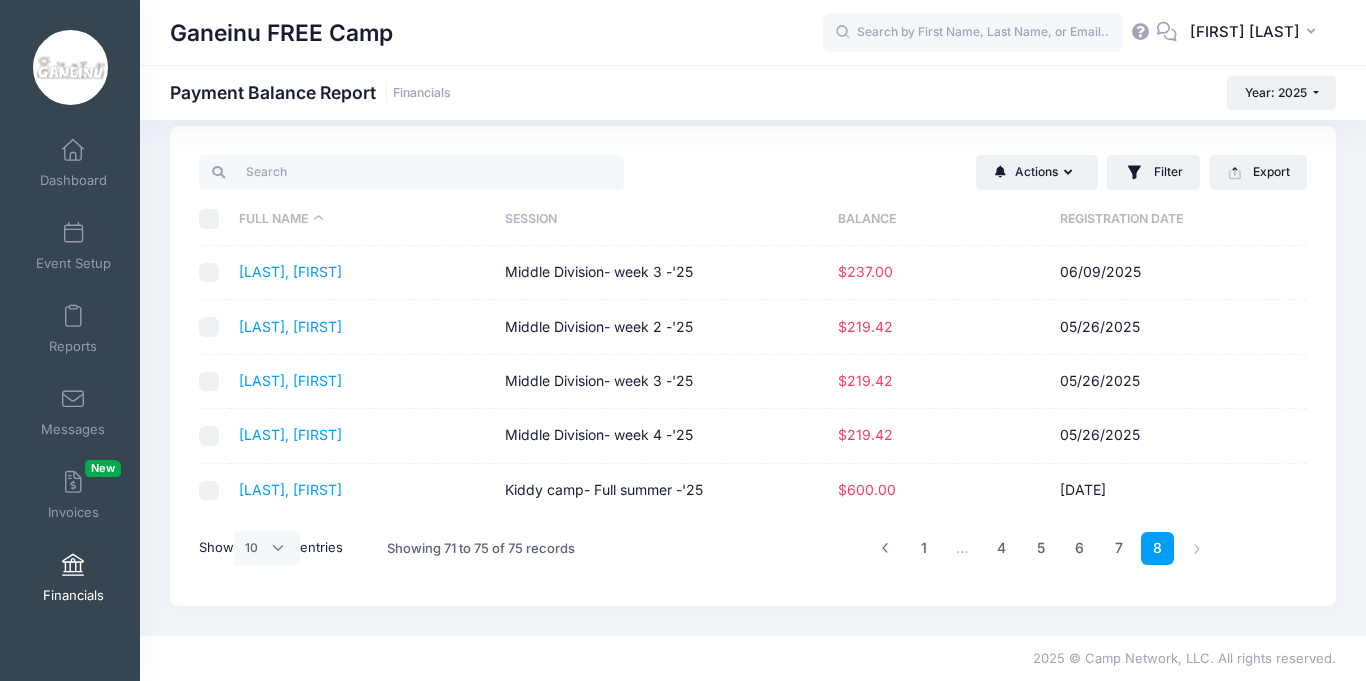 scroll, scrollTop: 24, scrollLeft: 0, axis: vertical 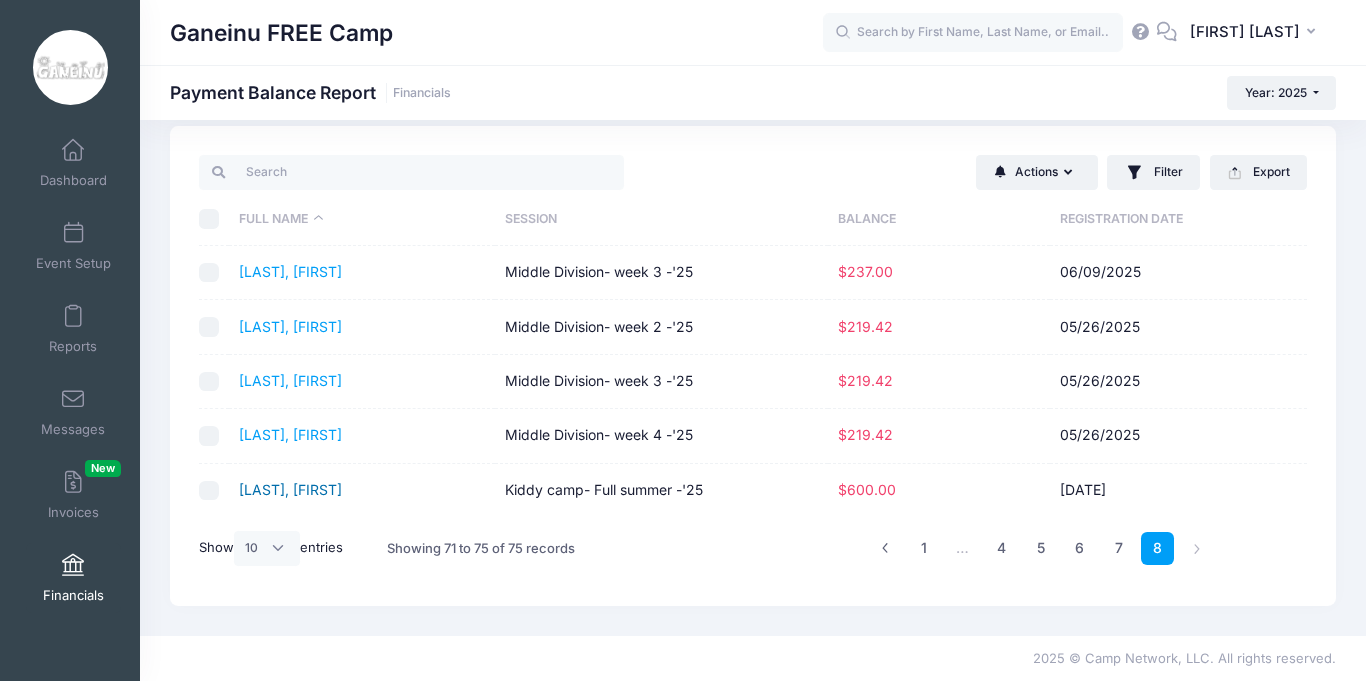 click on "Wimsett, Lior" at bounding box center (290, 489) 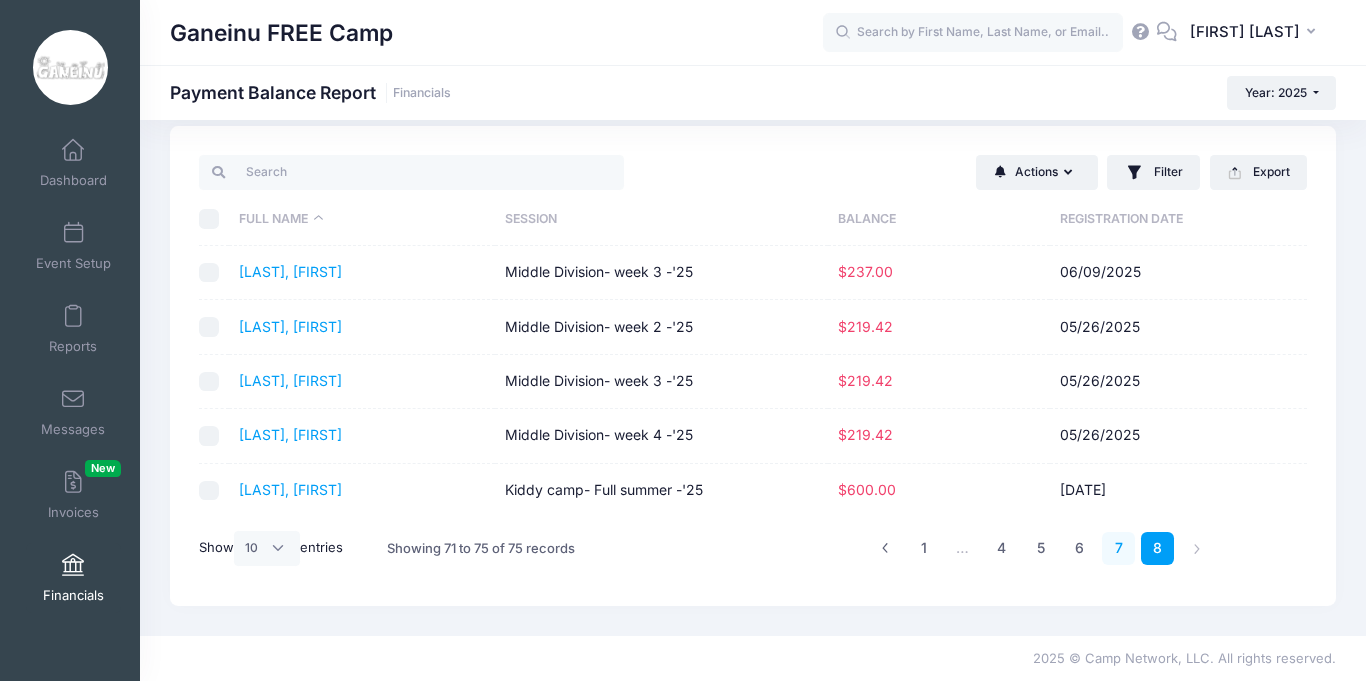 click on "7" at bounding box center [1118, 548] 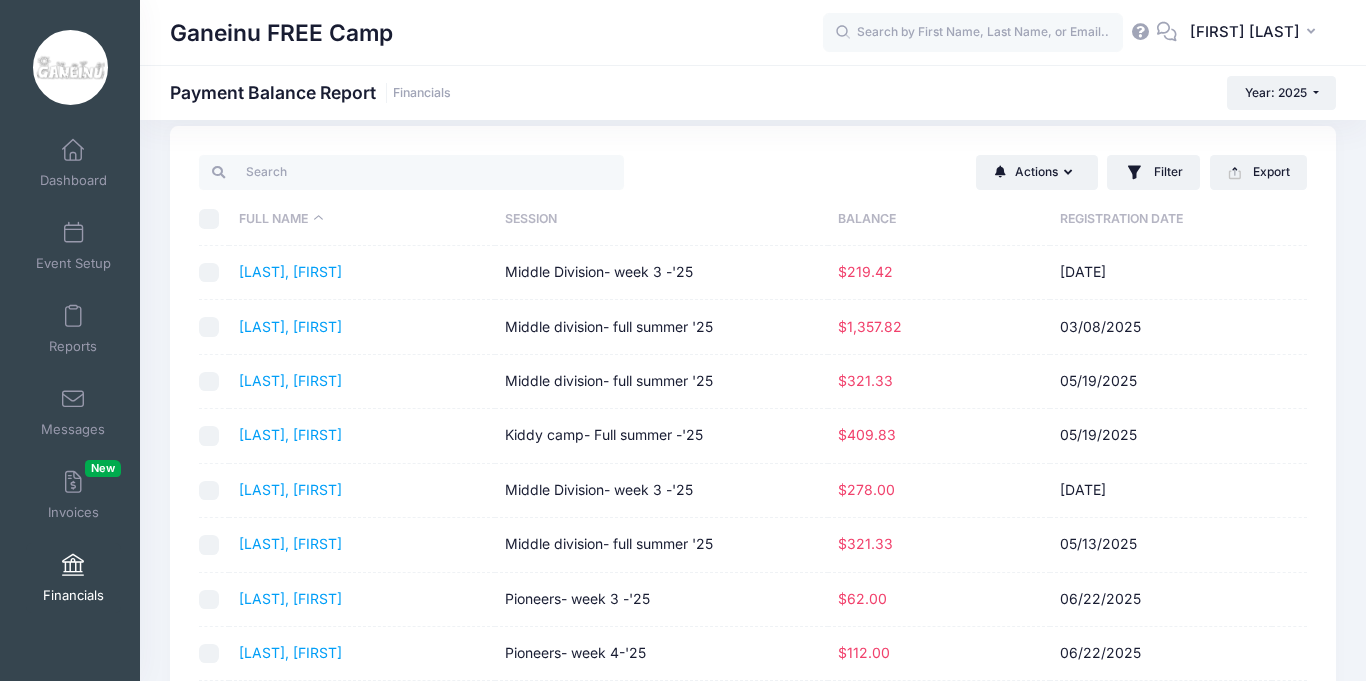 scroll, scrollTop: 296, scrollLeft: 0, axis: vertical 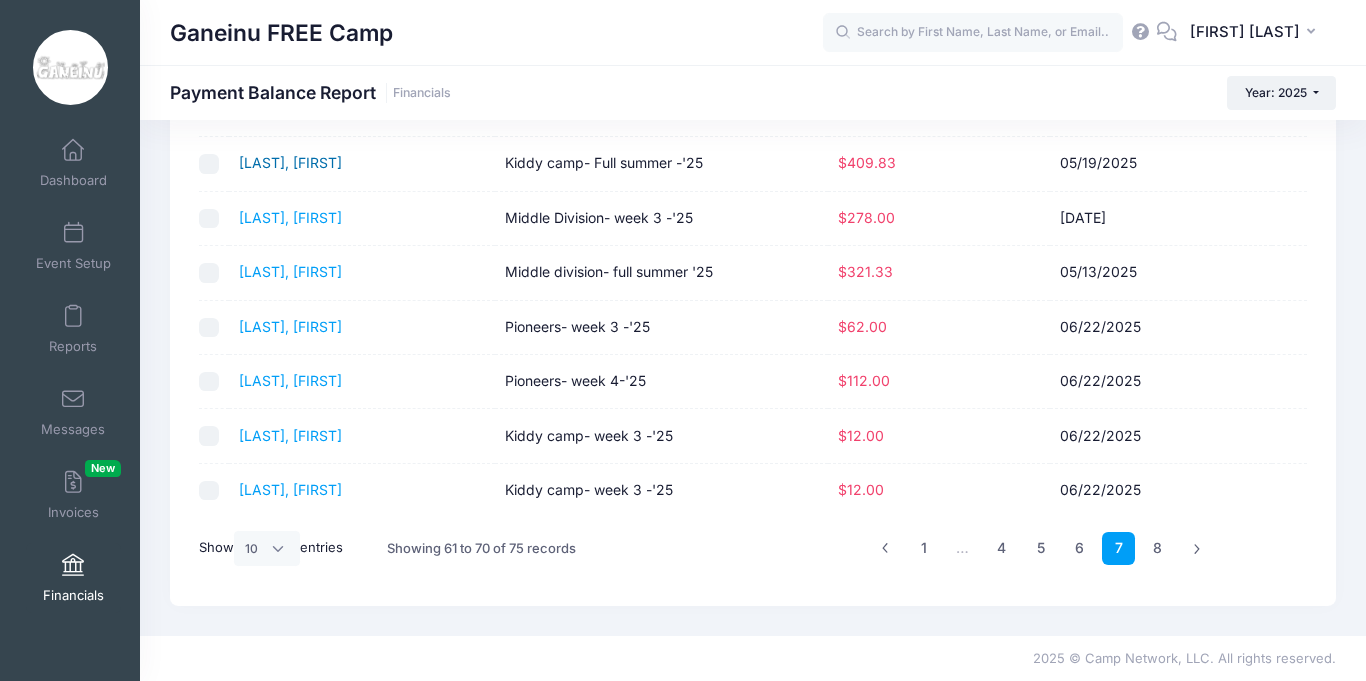 click on "Selik, Joel" at bounding box center [290, 162] 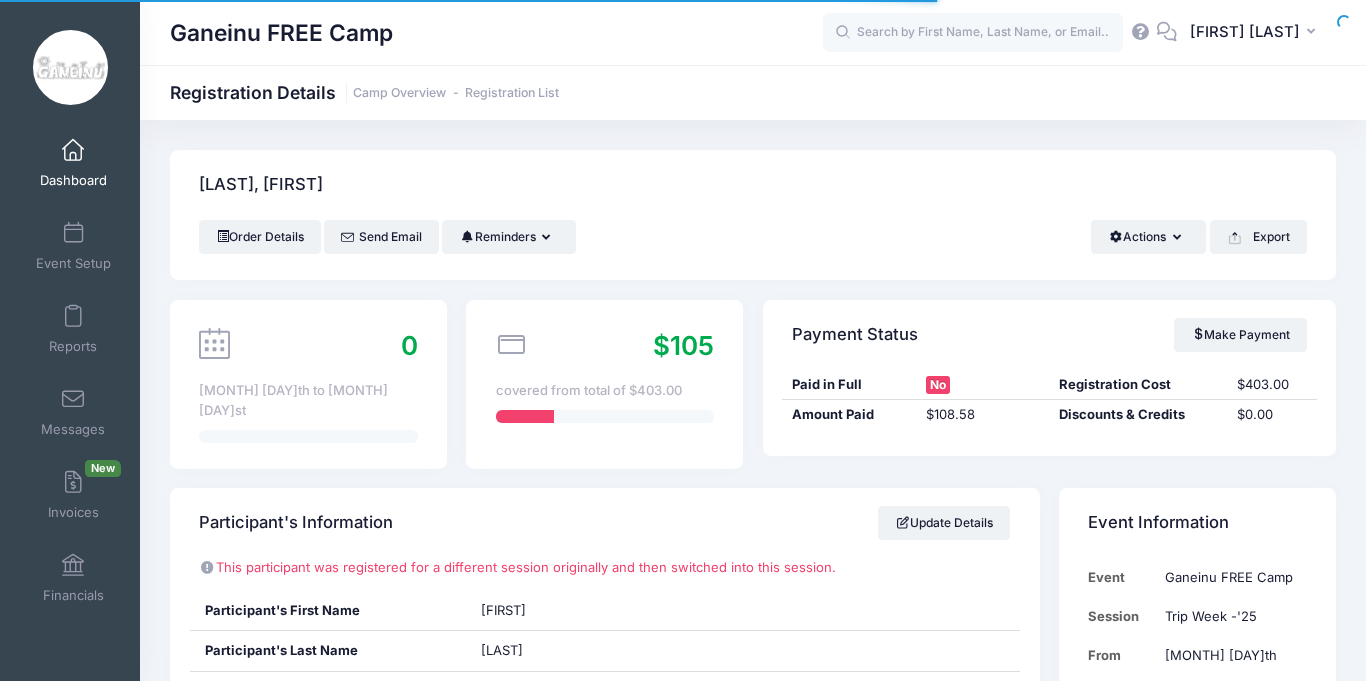 scroll, scrollTop: 0, scrollLeft: 0, axis: both 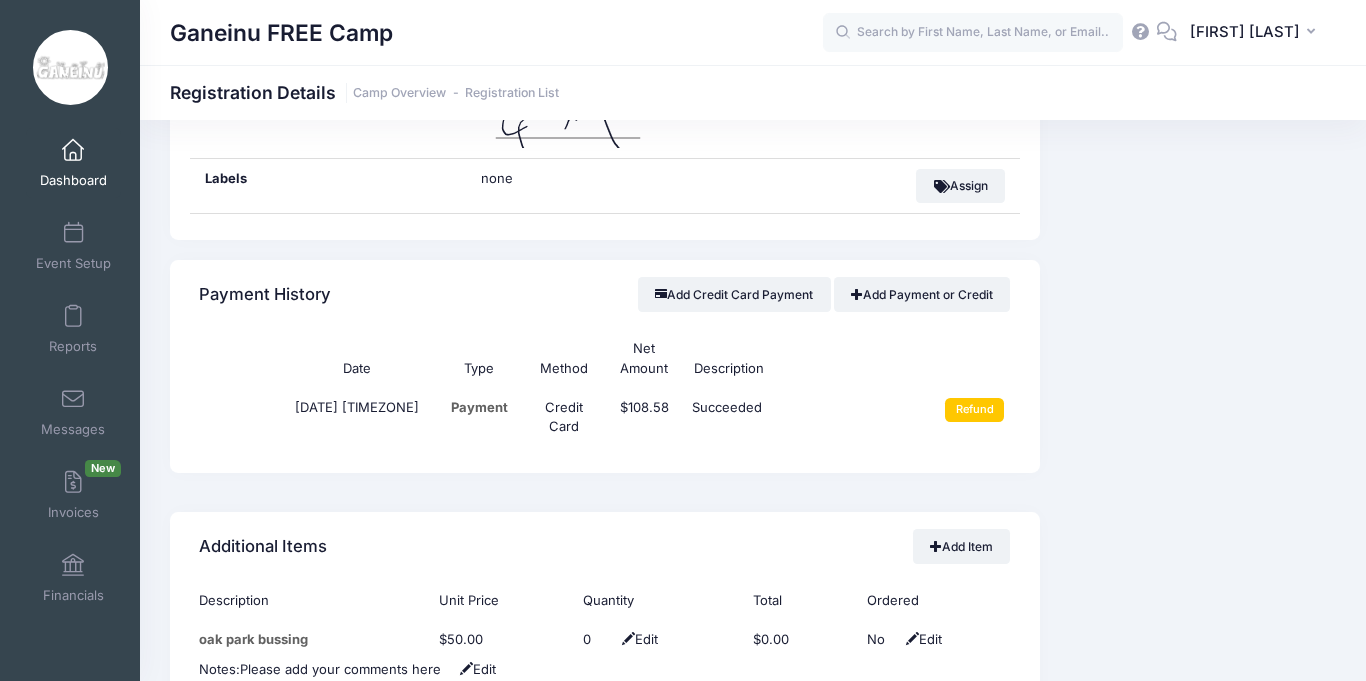 click on "Event Information
Event
Ganeinu FREE Camp
Session
Middle Division- week 2 -'25
From
Jun 30th
To
Jul 4th" at bounding box center (1197, 74) 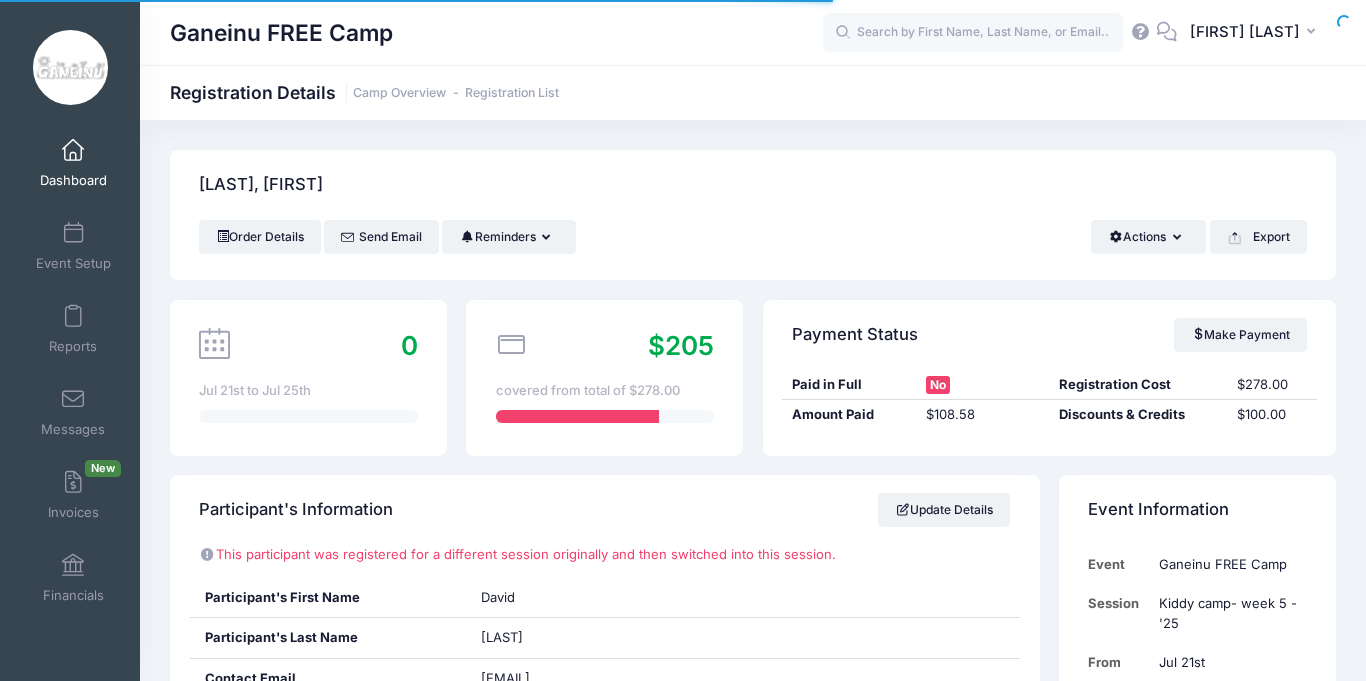 scroll, scrollTop: 0, scrollLeft: 0, axis: both 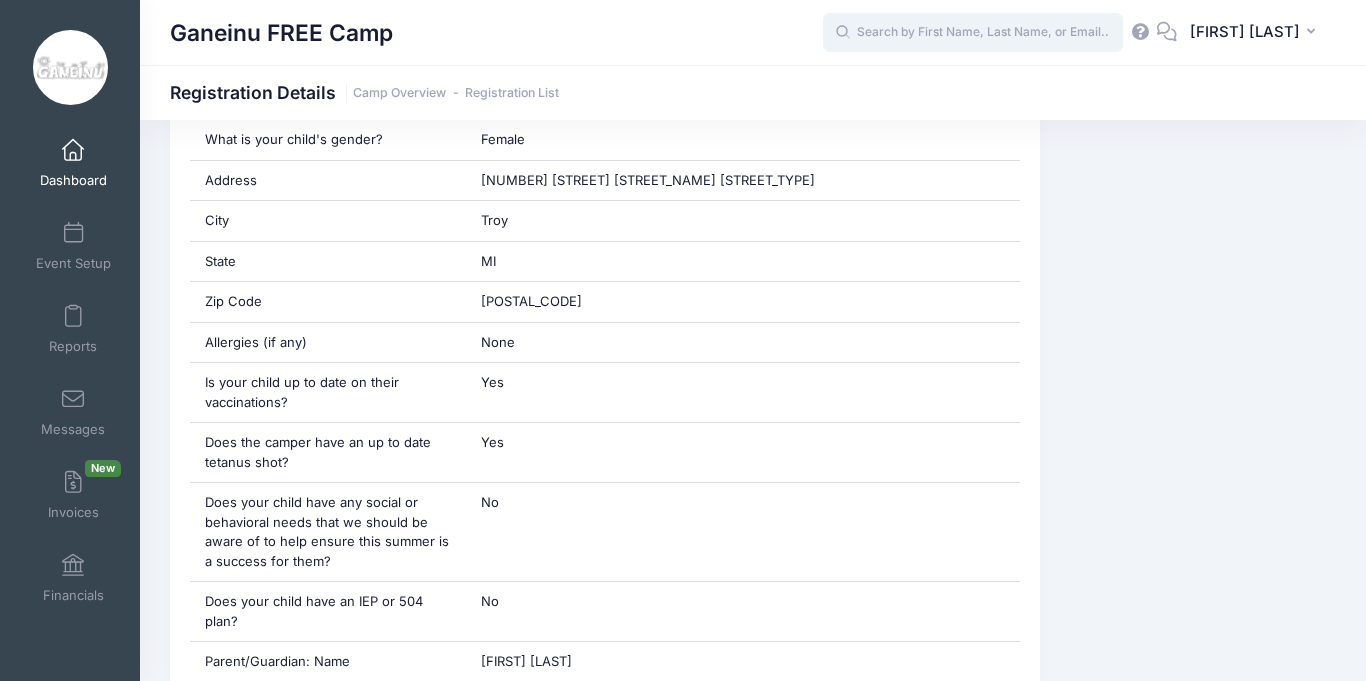 click at bounding box center [973, 33] 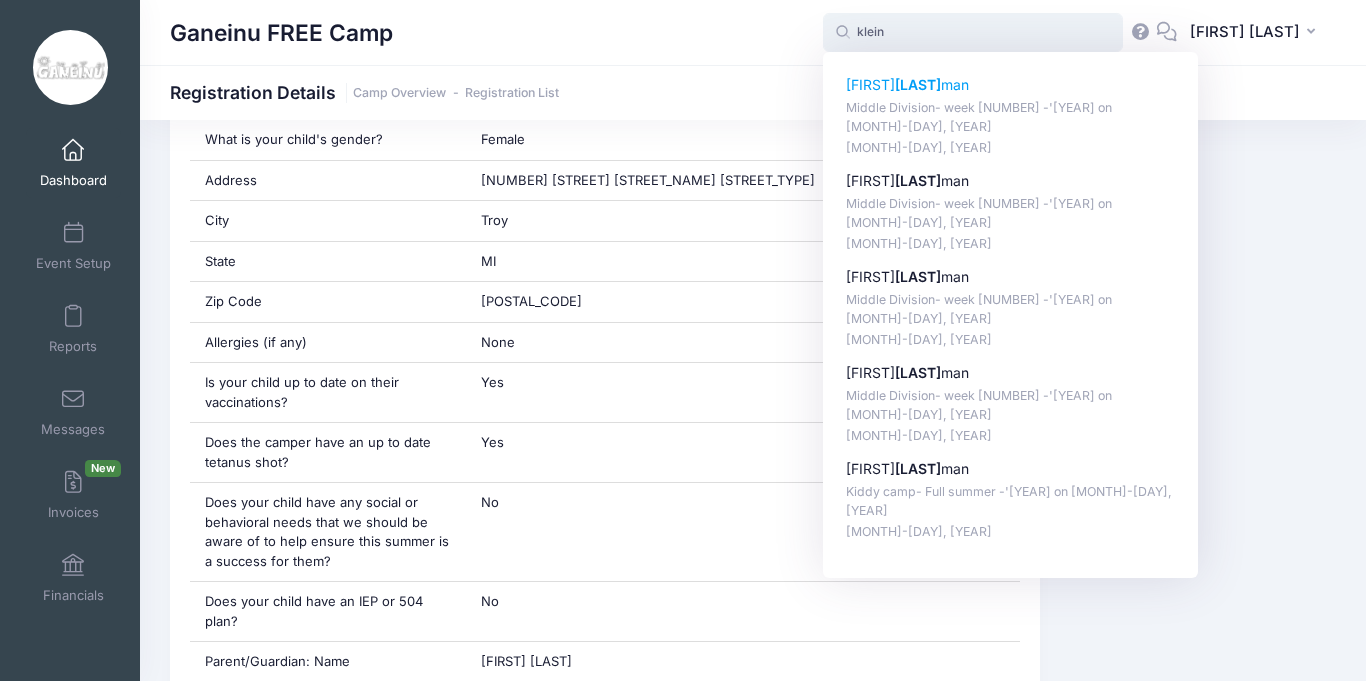 click on "Middle Division- week 5 -'25 on [DATE]" at bounding box center (1011, 117) 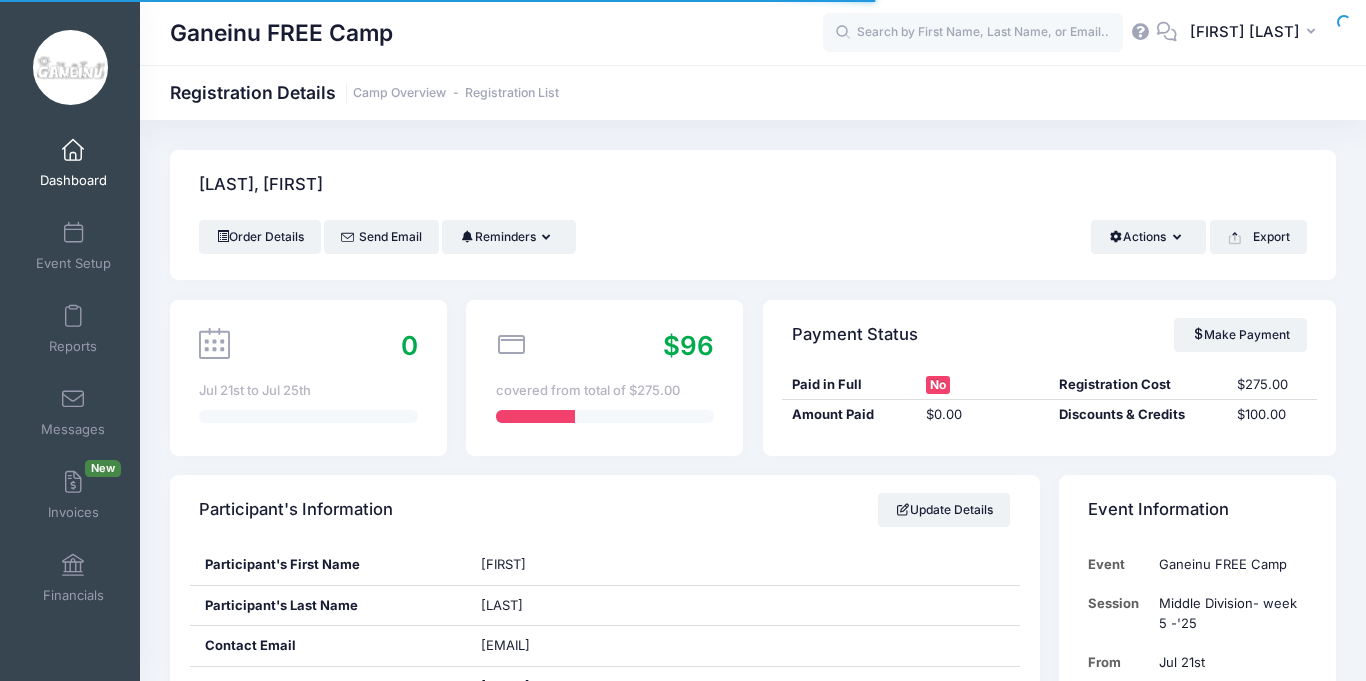 scroll, scrollTop: 0, scrollLeft: 0, axis: both 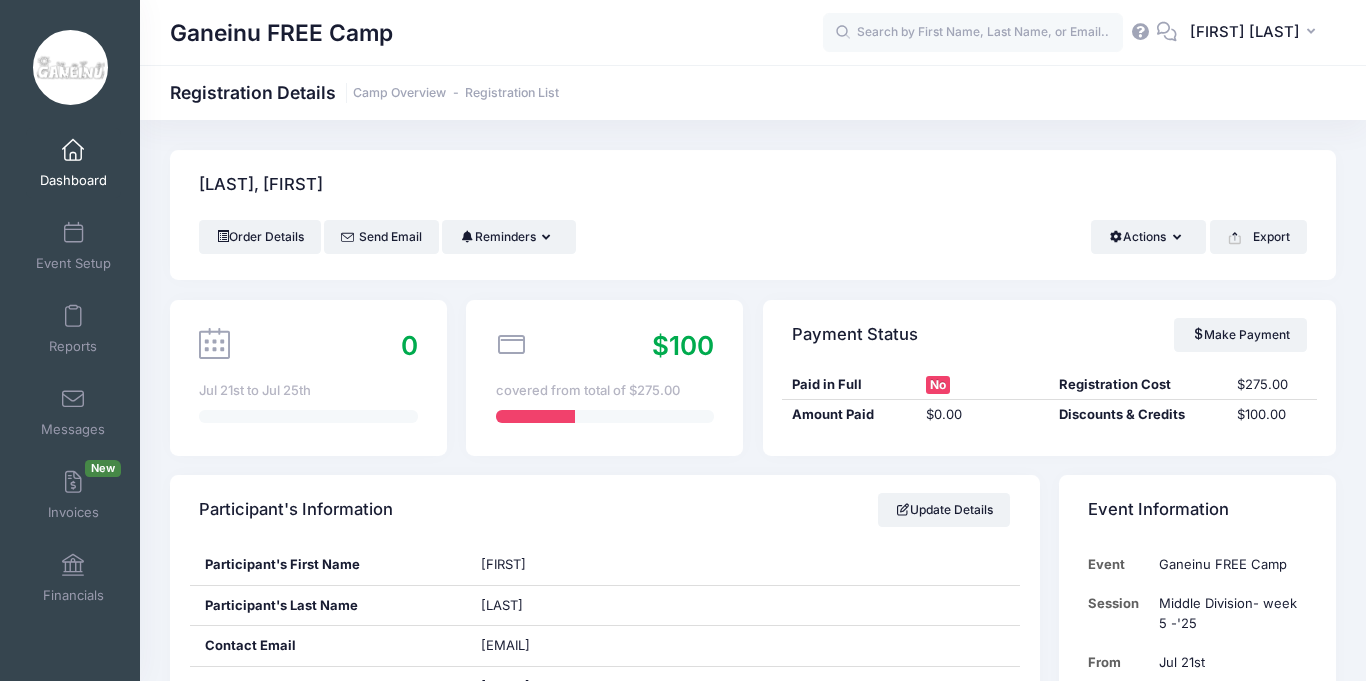 click on "Paid in Full" at bounding box center (849, 385) 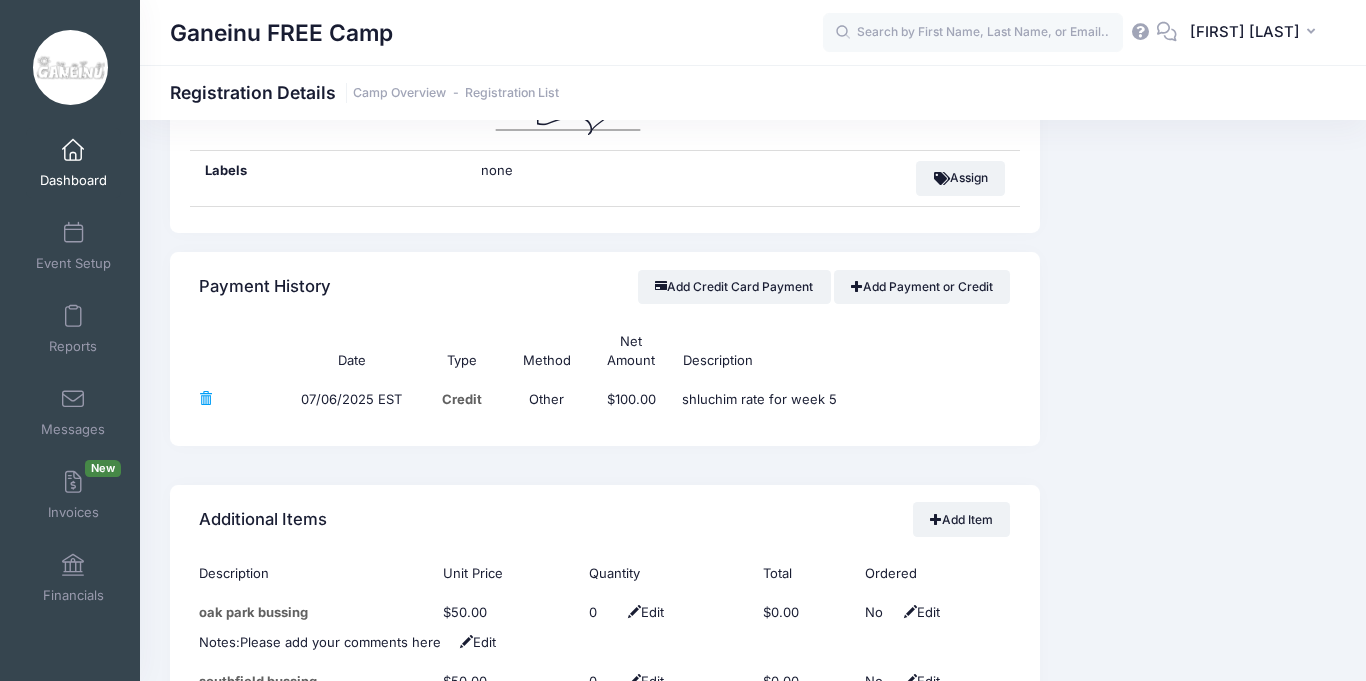 scroll, scrollTop: 1840, scrollLeft: 0, axis: vertical 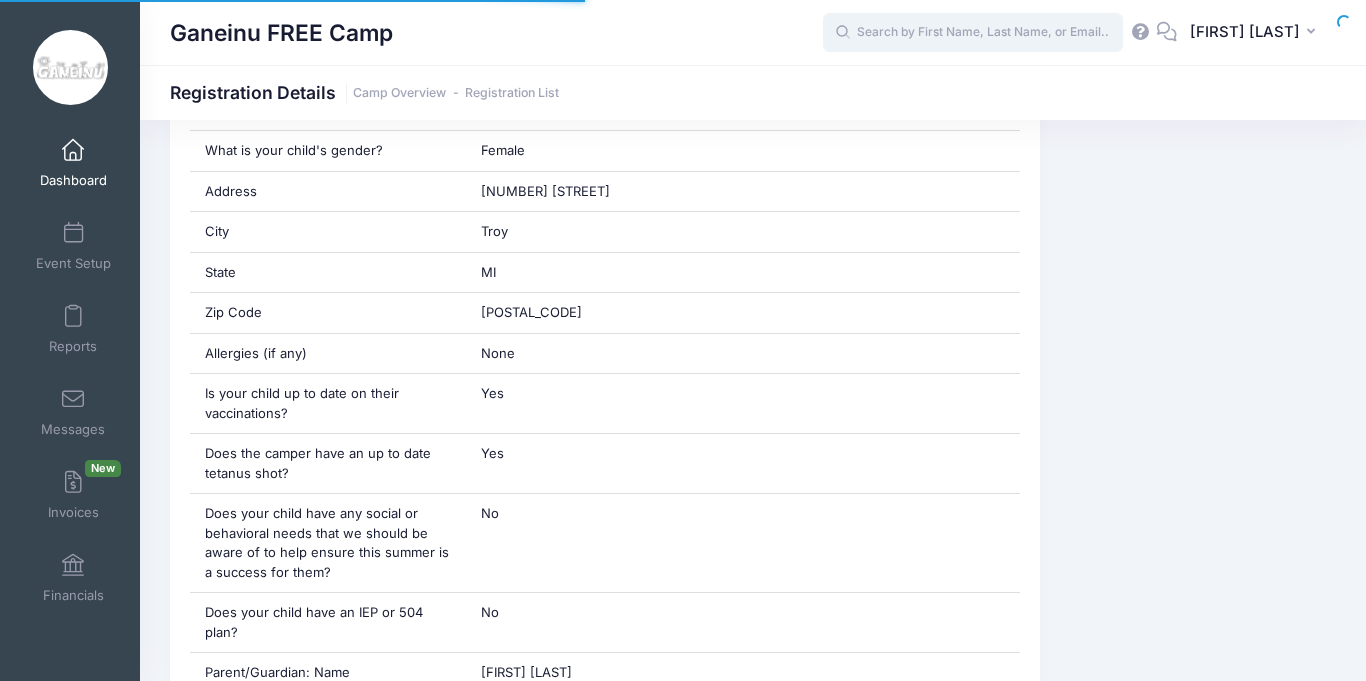 click at bounding box center [973, 33] 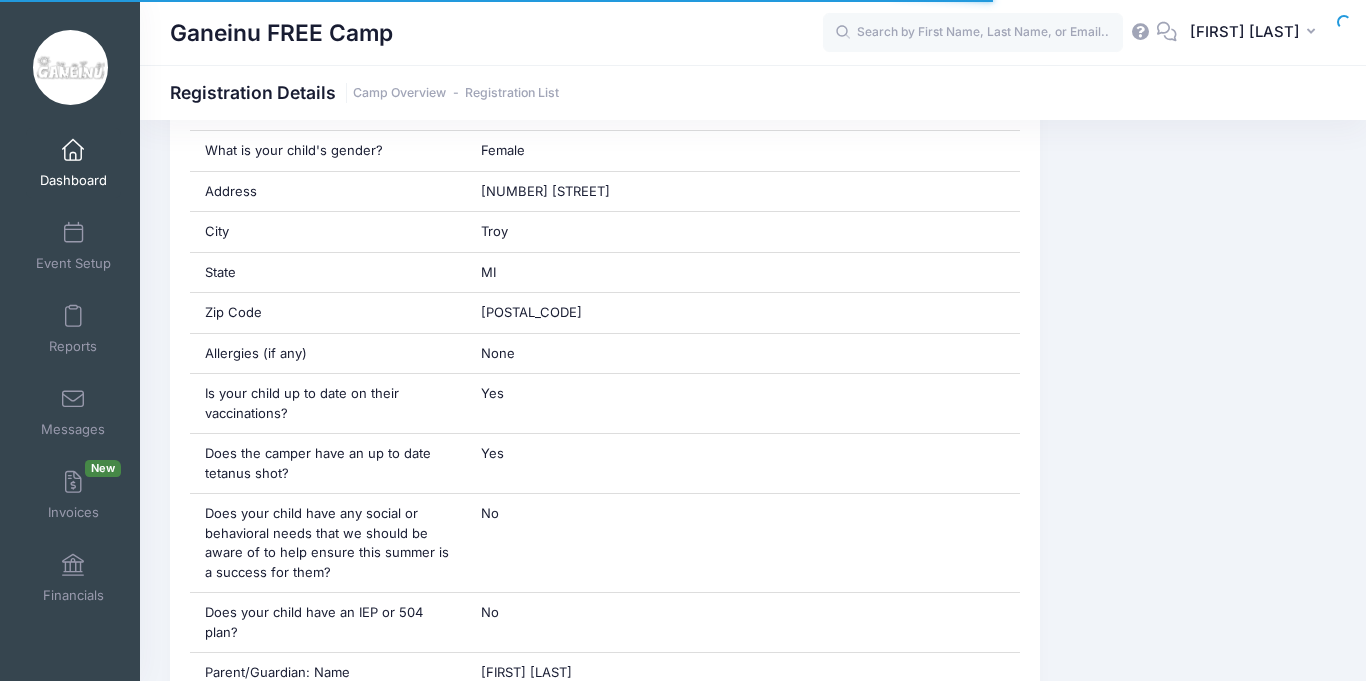 scroll, scrollTop: 720, scrollLeft: 0, axis: vertical 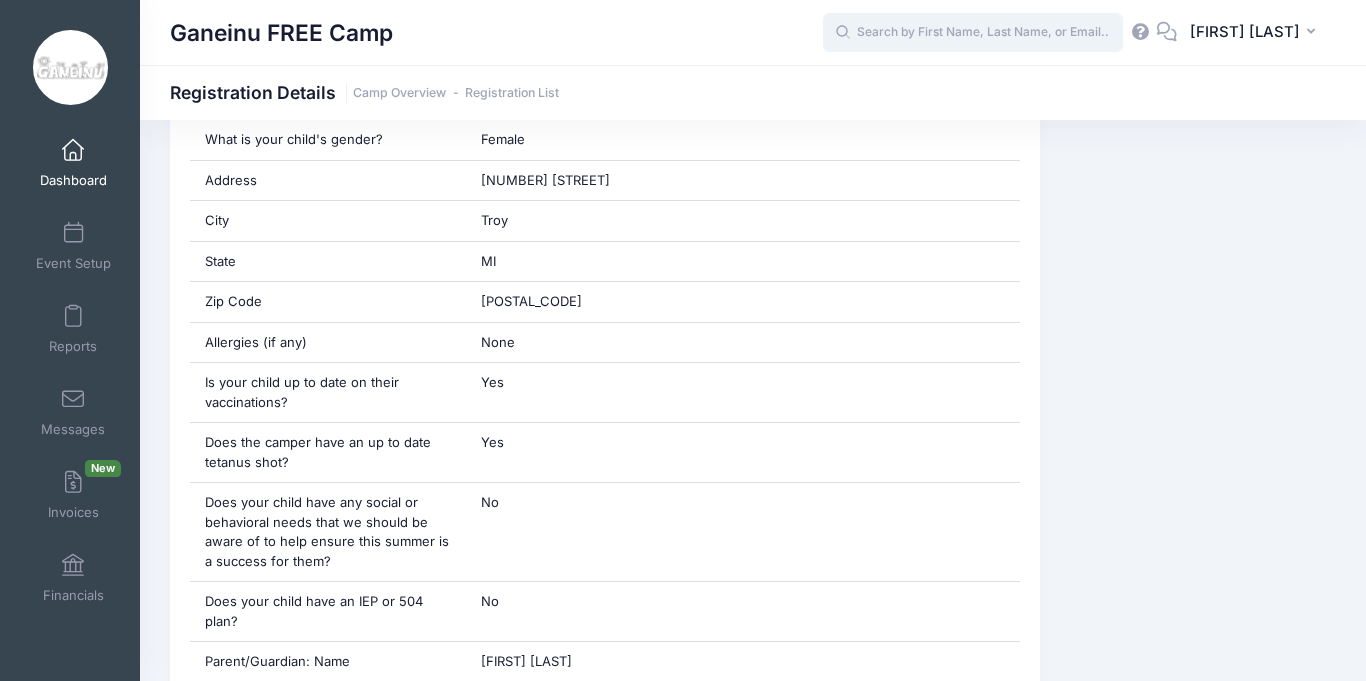 click at bounding box center [973, 33] 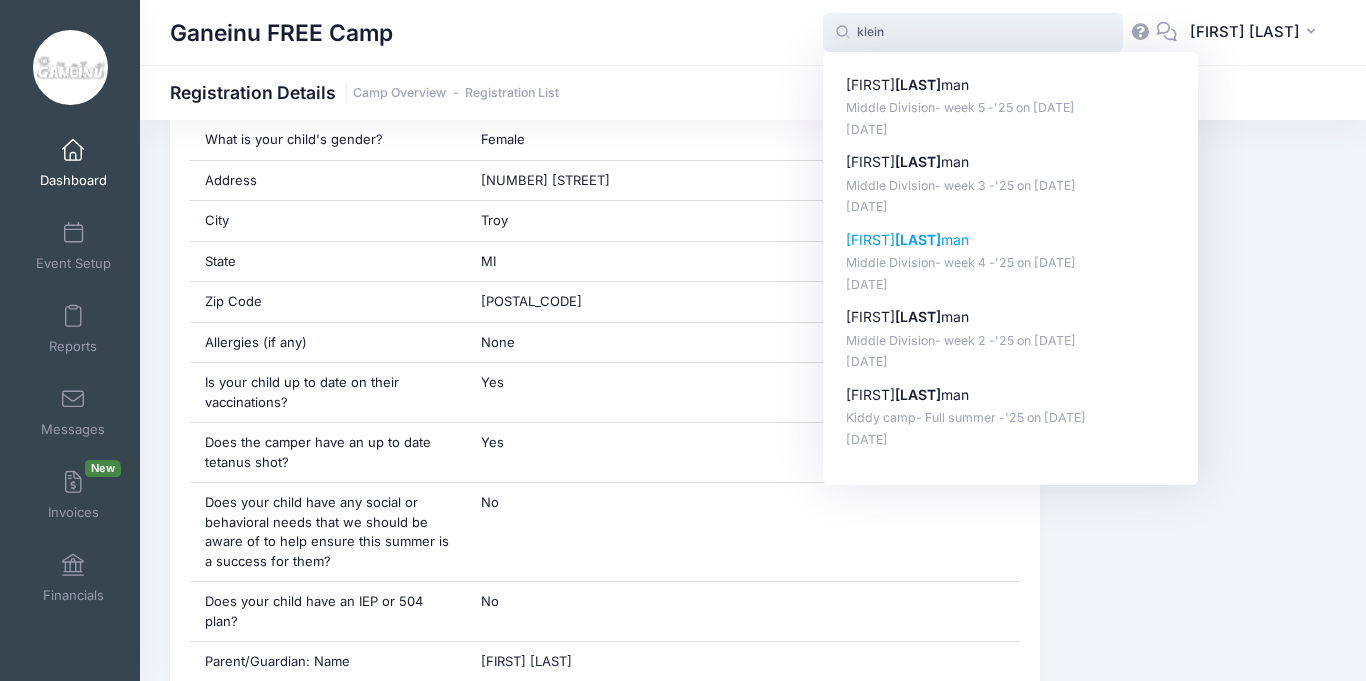 click on "Jul-06, 2025" at bounding box center (1011, 285) 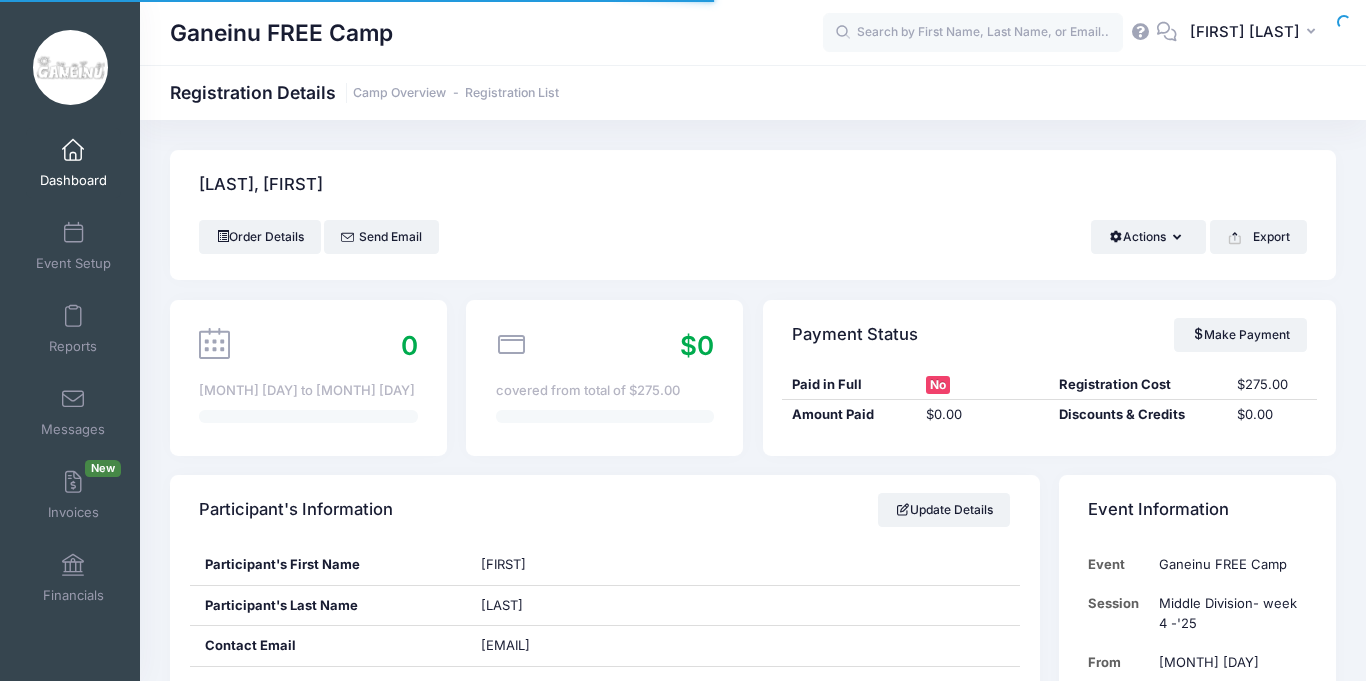 scroll, scrollTop: 0, scrollLeft: 0, axis: both 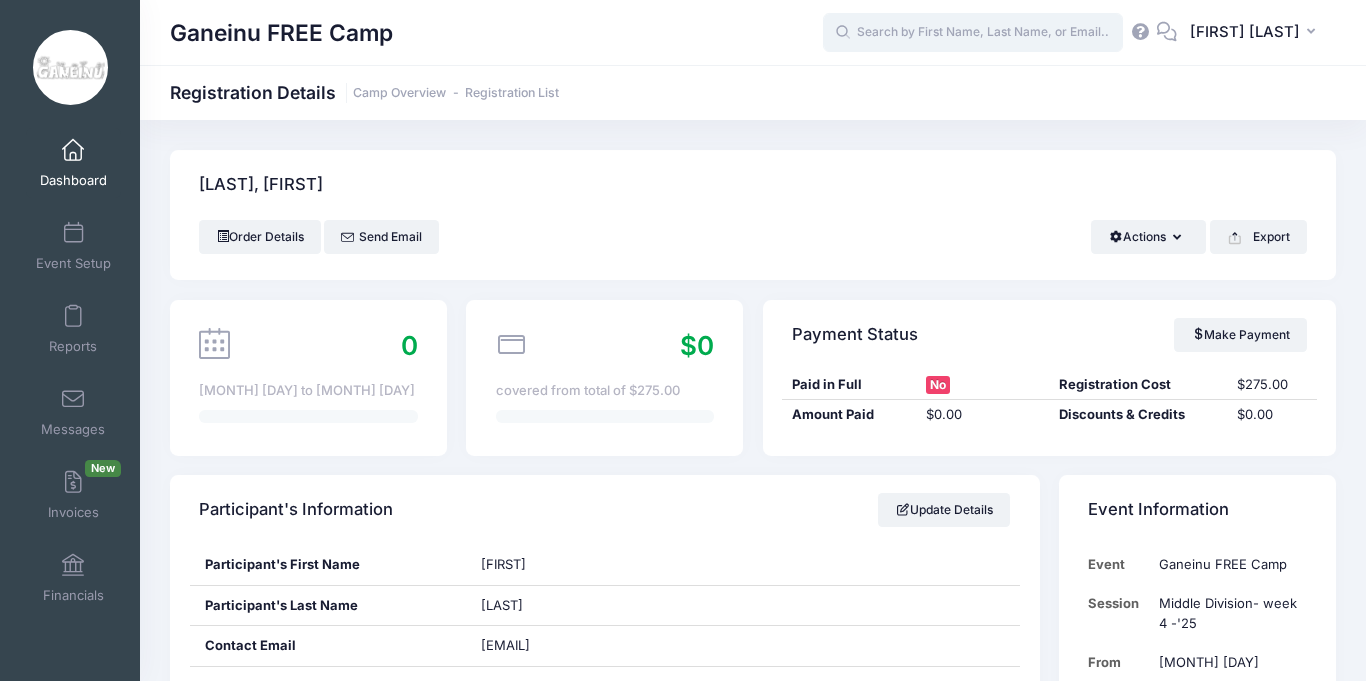 click at bounding box center (973, 33) 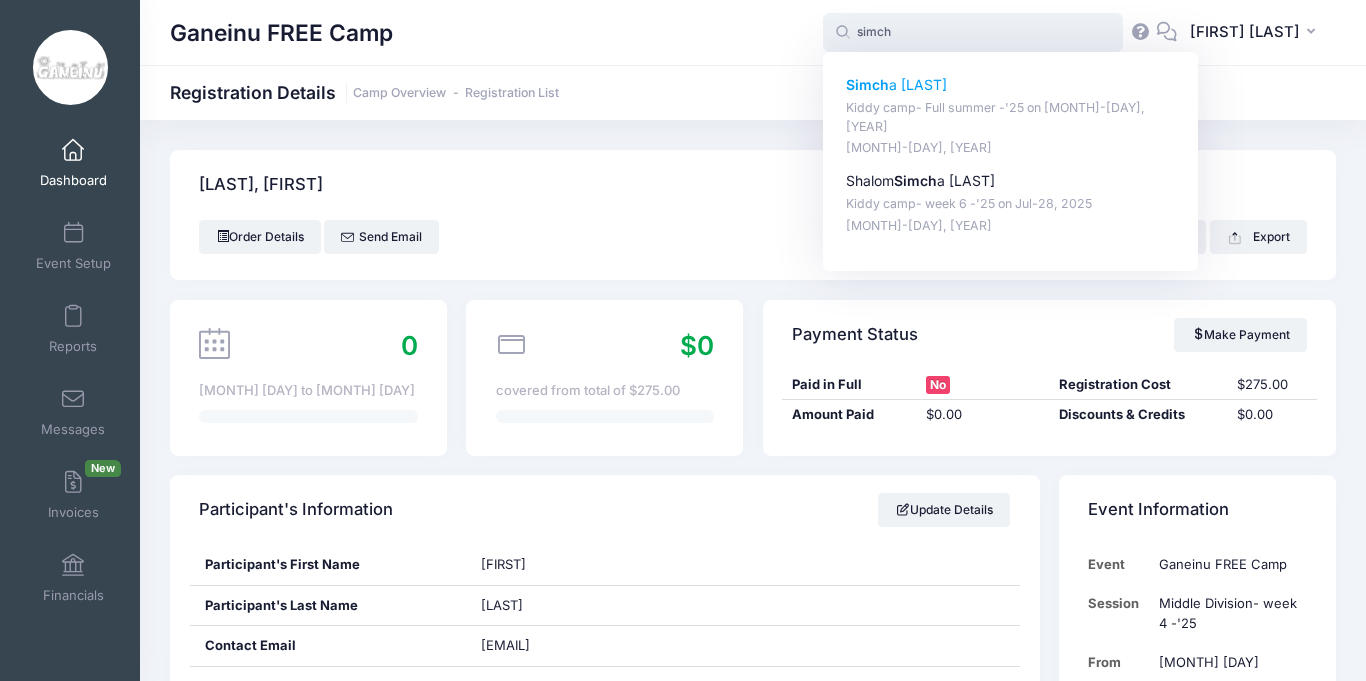 click on "[MONTH]-[DAY], [YEAR]" at bounding box center [1011, 148] 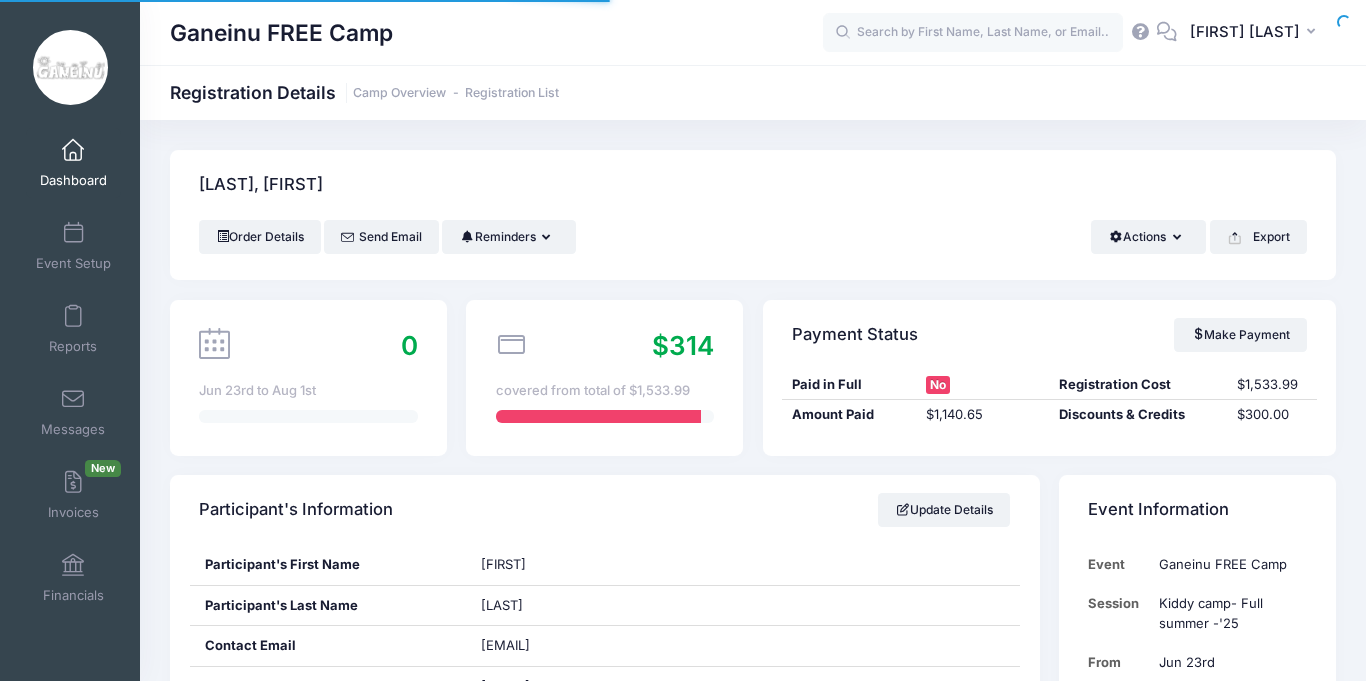 scroll, scrollTop: 0, scrollLeft: 0, axis: both 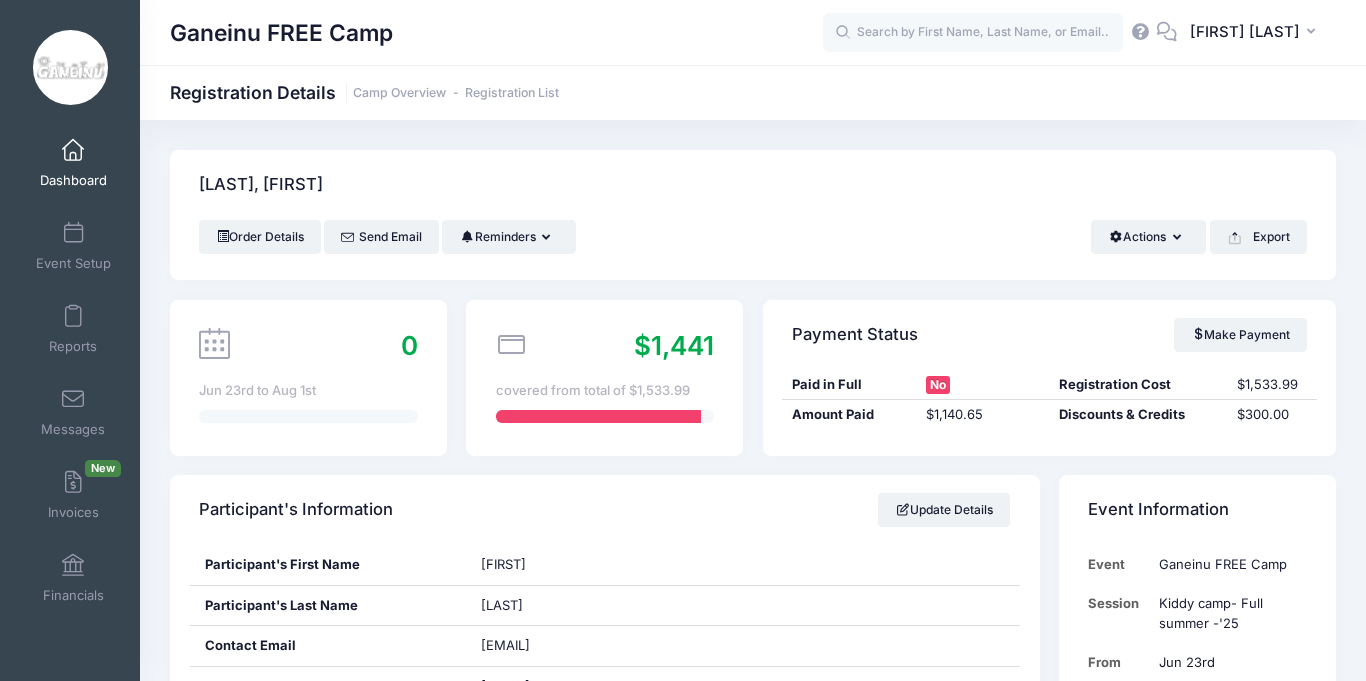 click on "Payment Status
Make Payment
Paid in Full
No
Registration Cost
$1,533.99
Amount Paid
$1,140.65
Discounts & Credits
$300.00" at bounding box center (1049, 378) 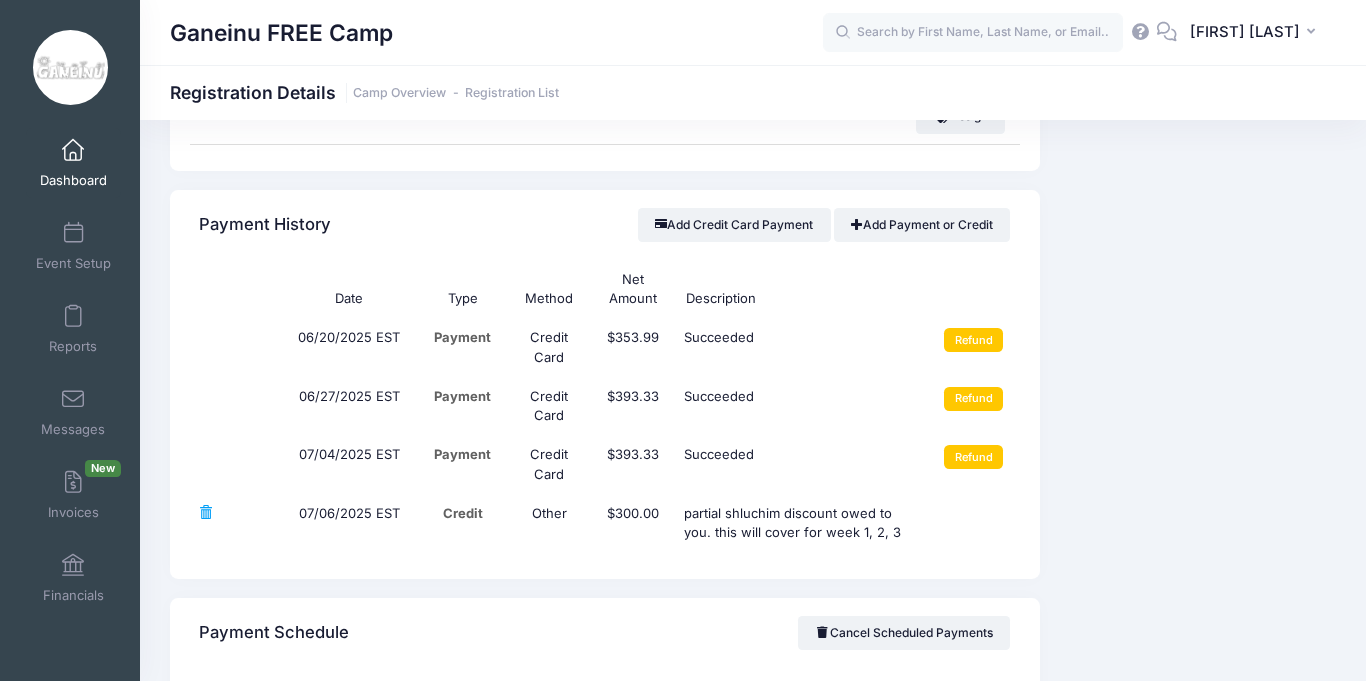 scroll, scrollTop: 1880, scrollLeft: 0, axis: vertical 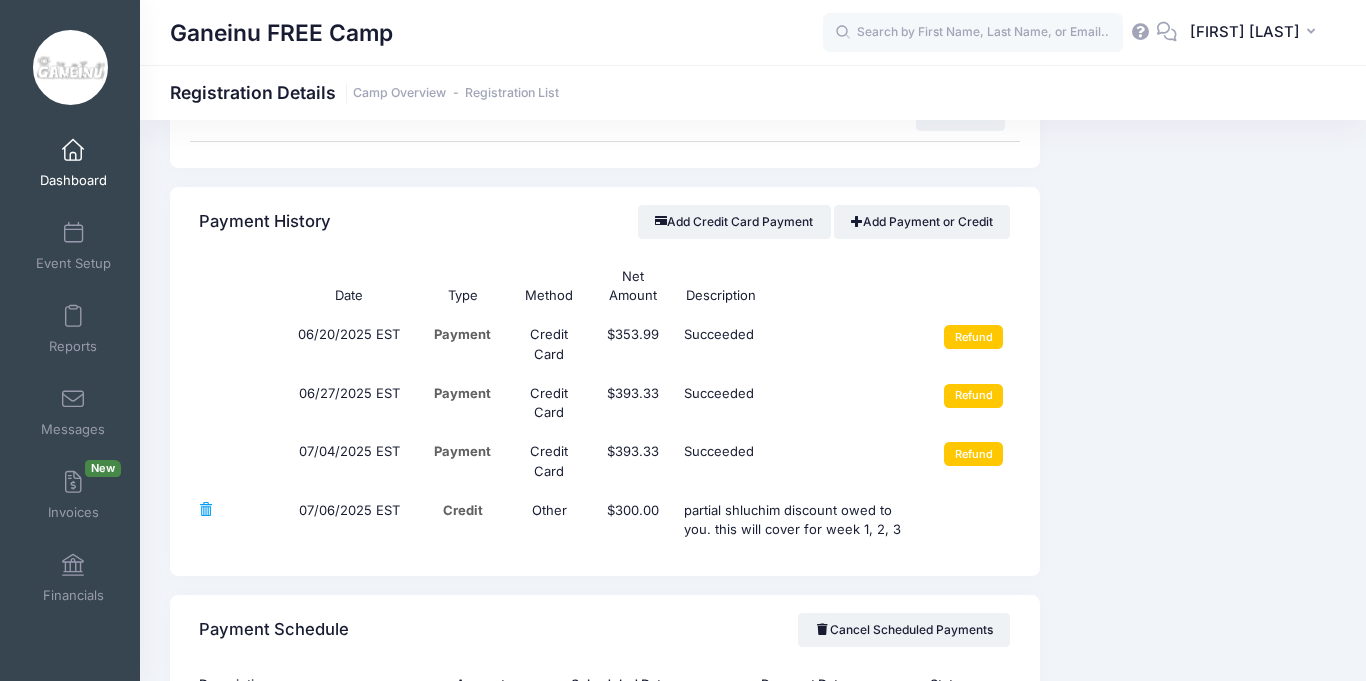 click on "Event Information
Event
Ganeinu FREE Camp
Session
Kiddy camp- Full summer -'25
From
Jun 23rd
To
Aug 1st" at bounding box center (1197, 272) 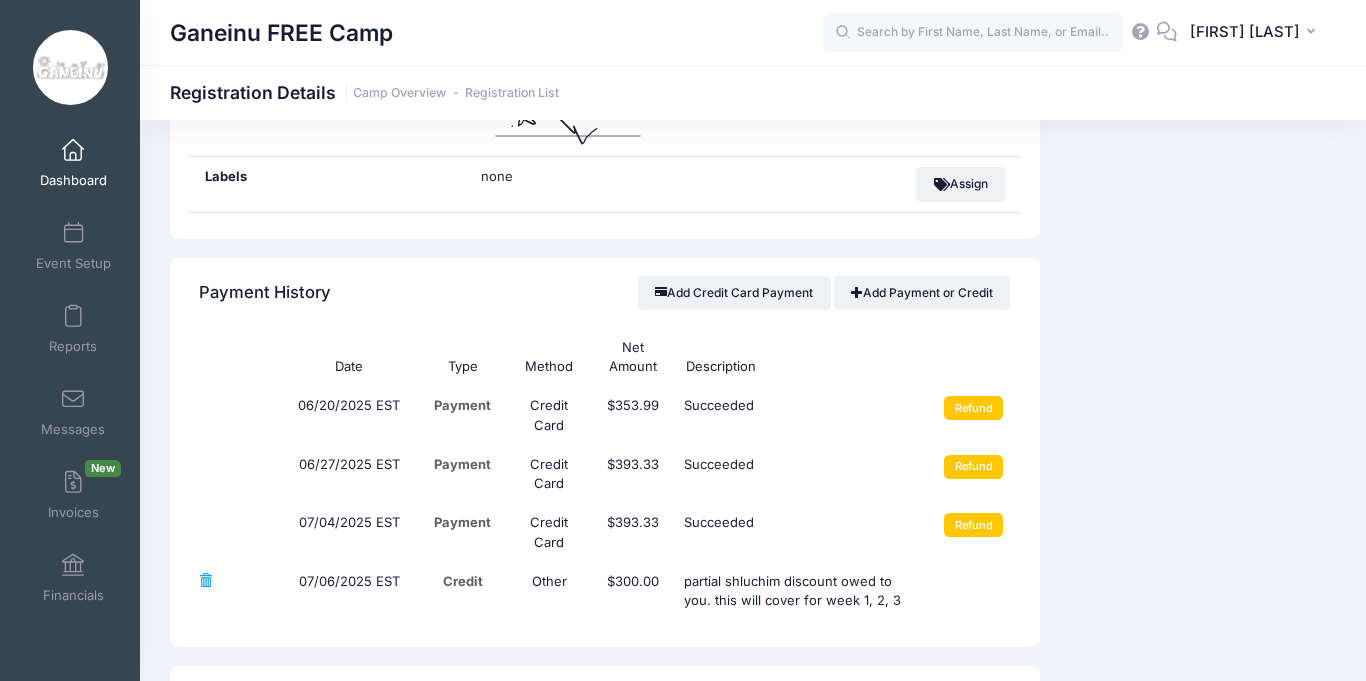 scroll, scrollTop: 1840, scrollLeft: 0, axis: vertical 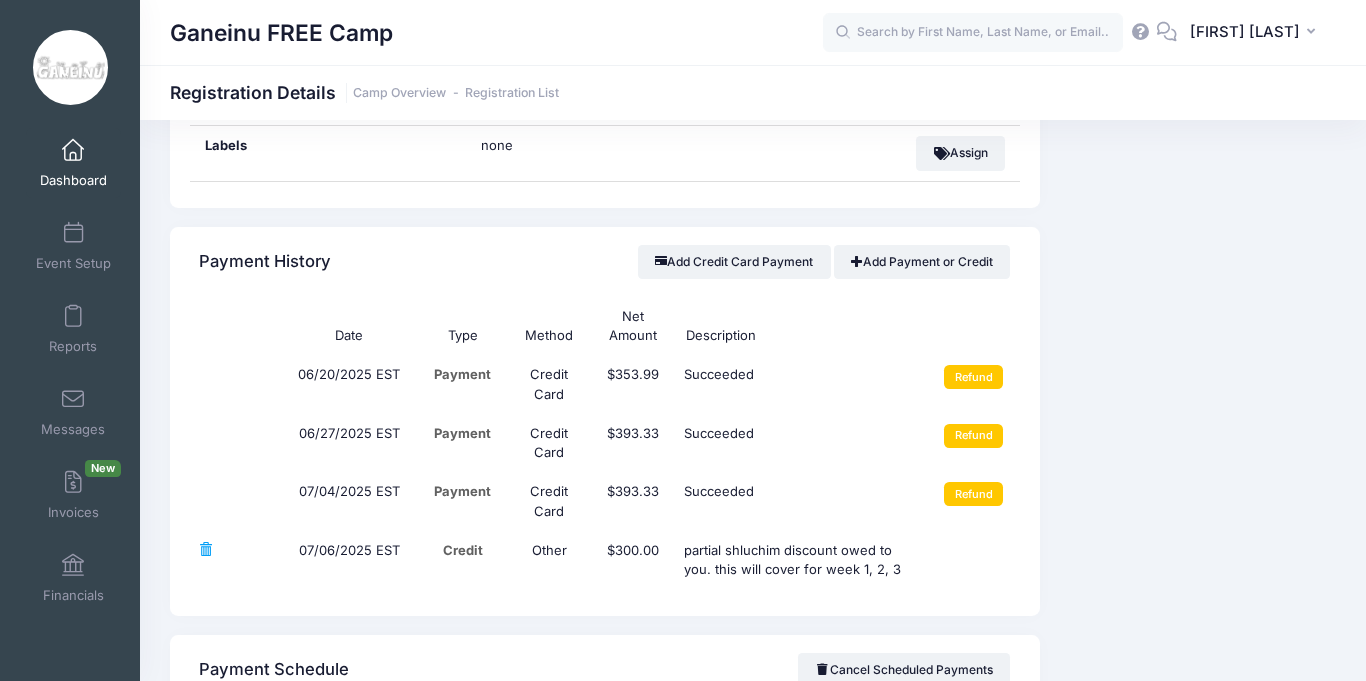click on "Event Information
Event
Ganeinu FREE Camp
Session
Kiddy camp- Full summer -'25
From
Jun 23rd
To
Aug 1st" at bounding box center (1197, 312) 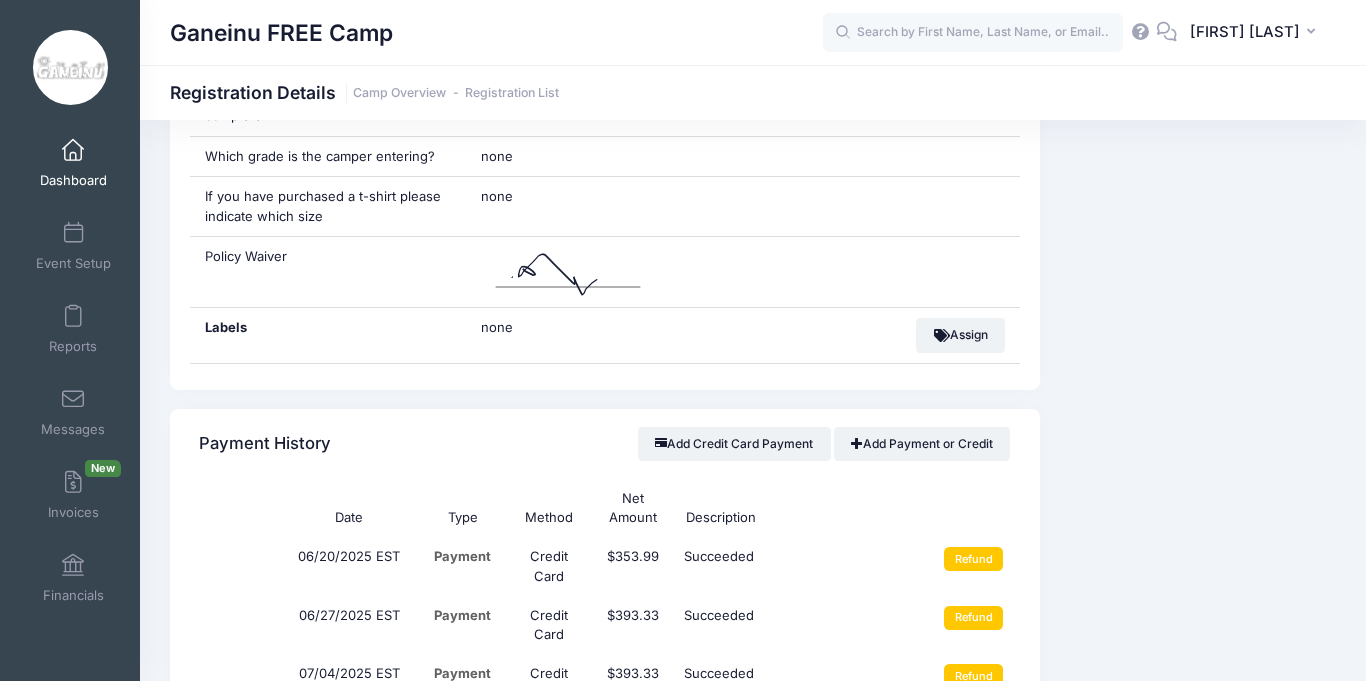 scroll, scrollTop: 1560, scrollLeft: 0, axis: vertical 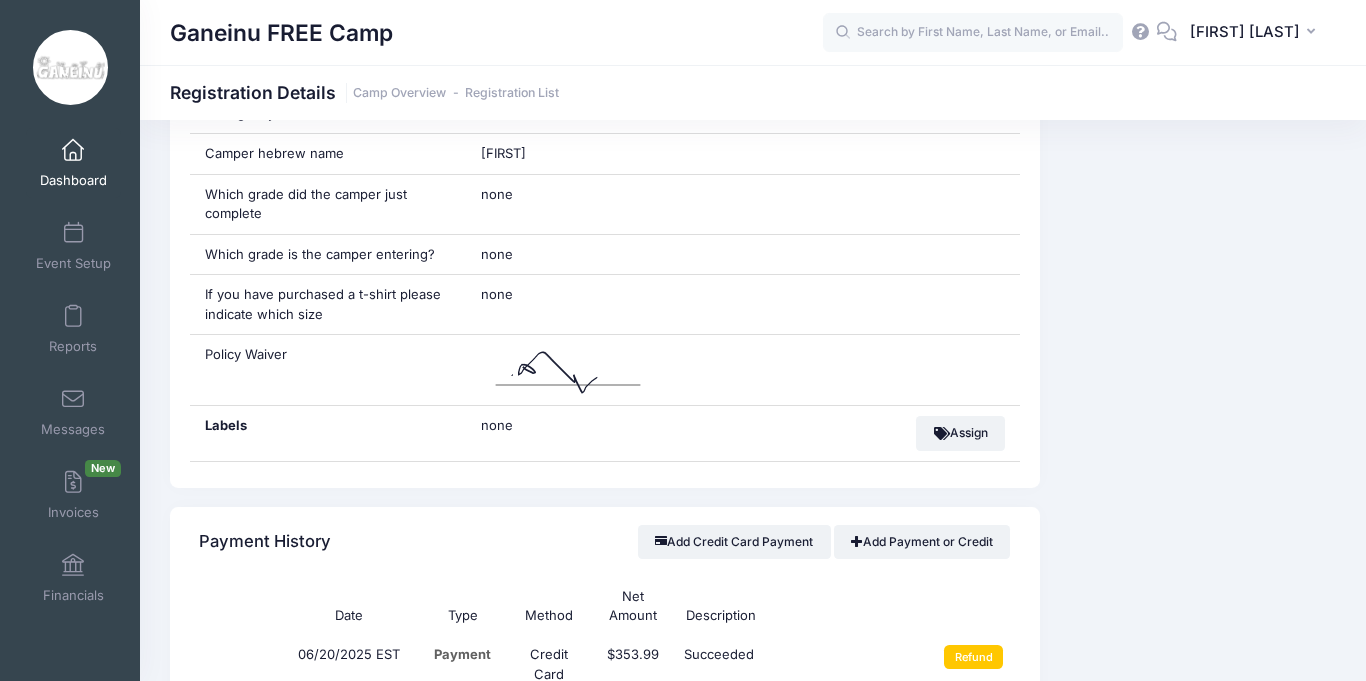 click on "Event Information
Event
Ganeinu FREE Camp
Session
Kiddy camp- Full summer -'25
From
Jun 23rd
To
Aug 1st" at bounding box center [1197, 592] 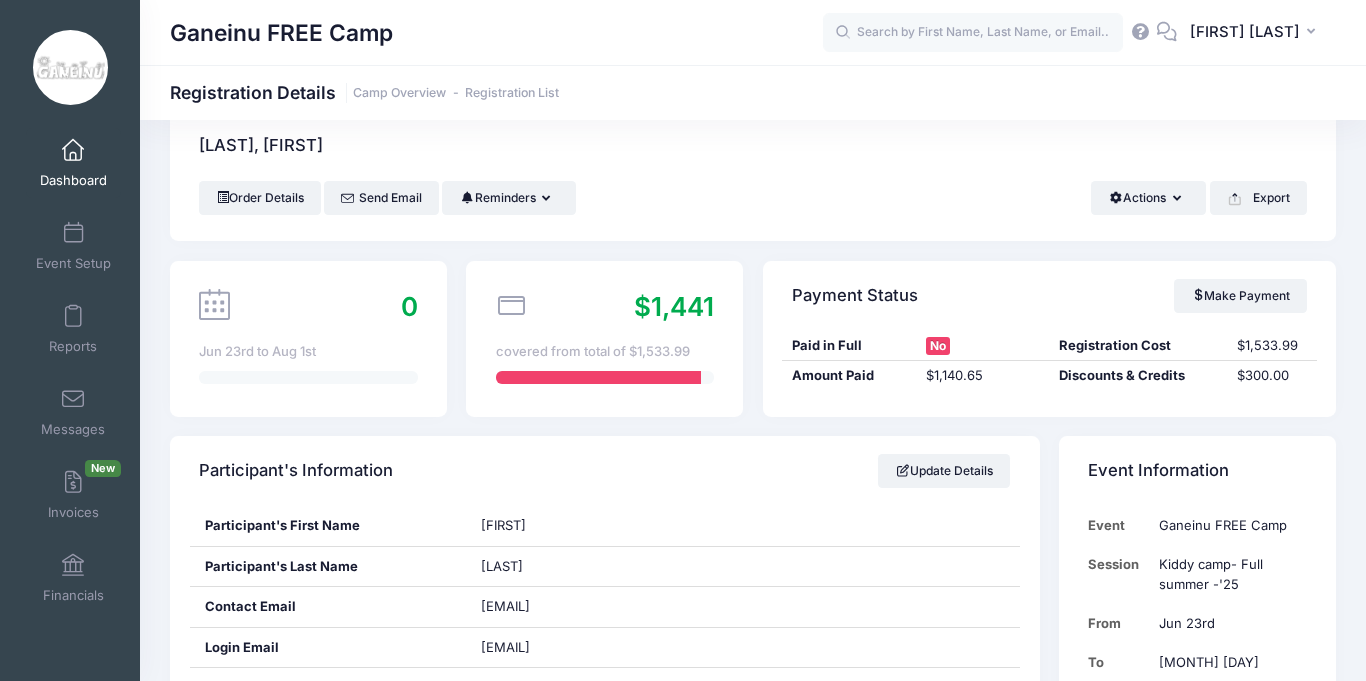 scroll, scrollTop: 0, scrollLeft: 0, axis: both 